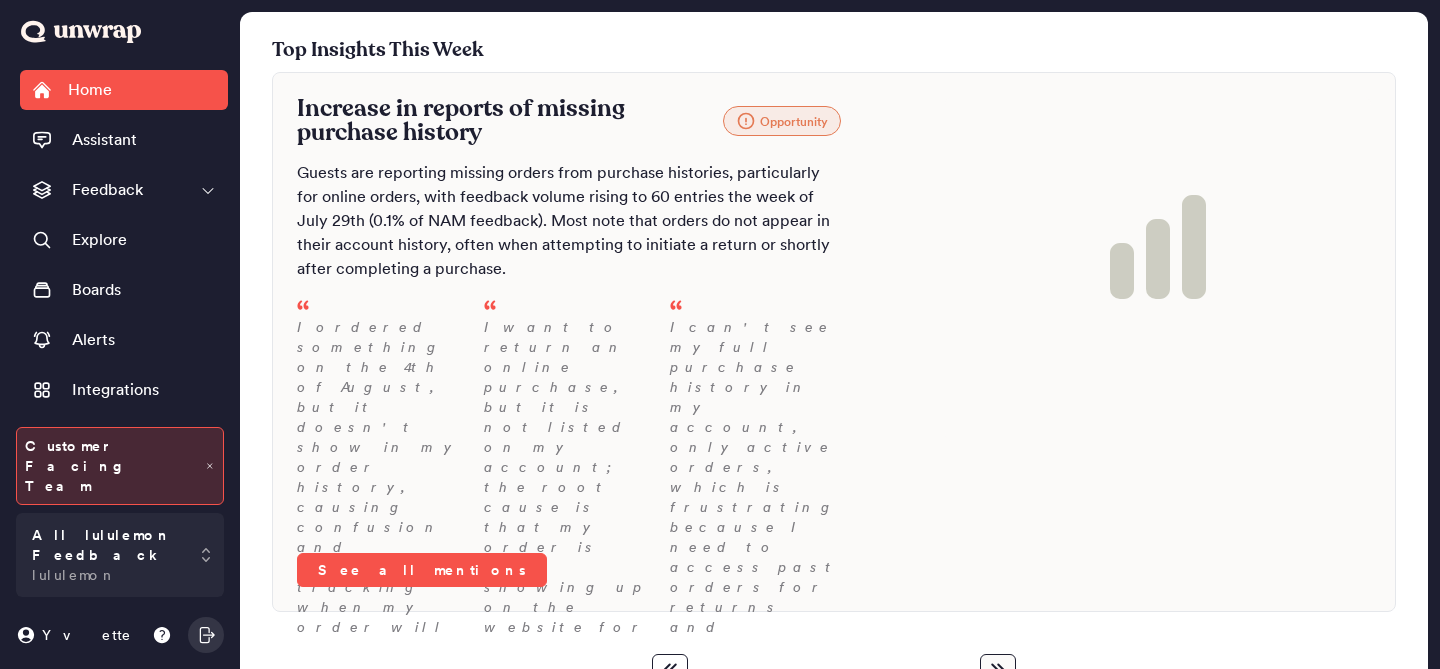 scroll, scrollTop: 0, scrollLeft: 0, axis: both 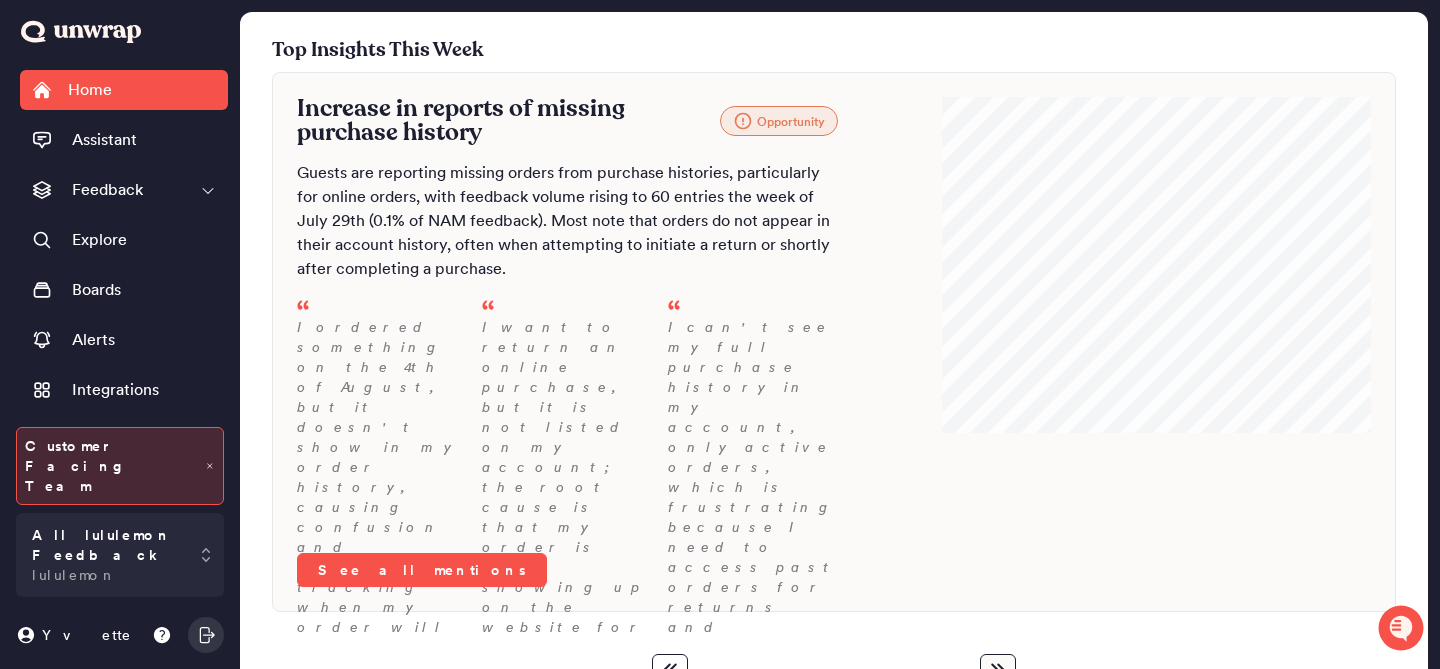 click on "Customer Facing Team" at bounding box center [120, 466] 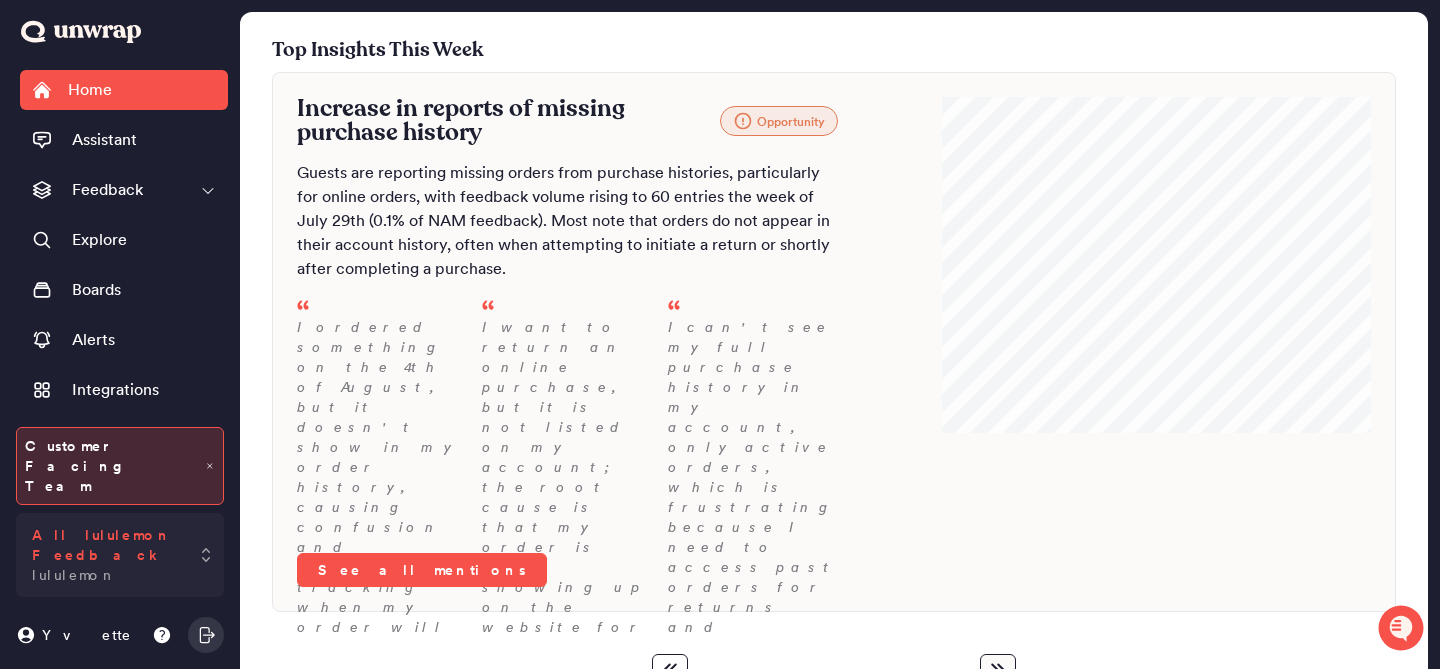 click on "All lululemon Feedback" at bounding box center [106, 545] 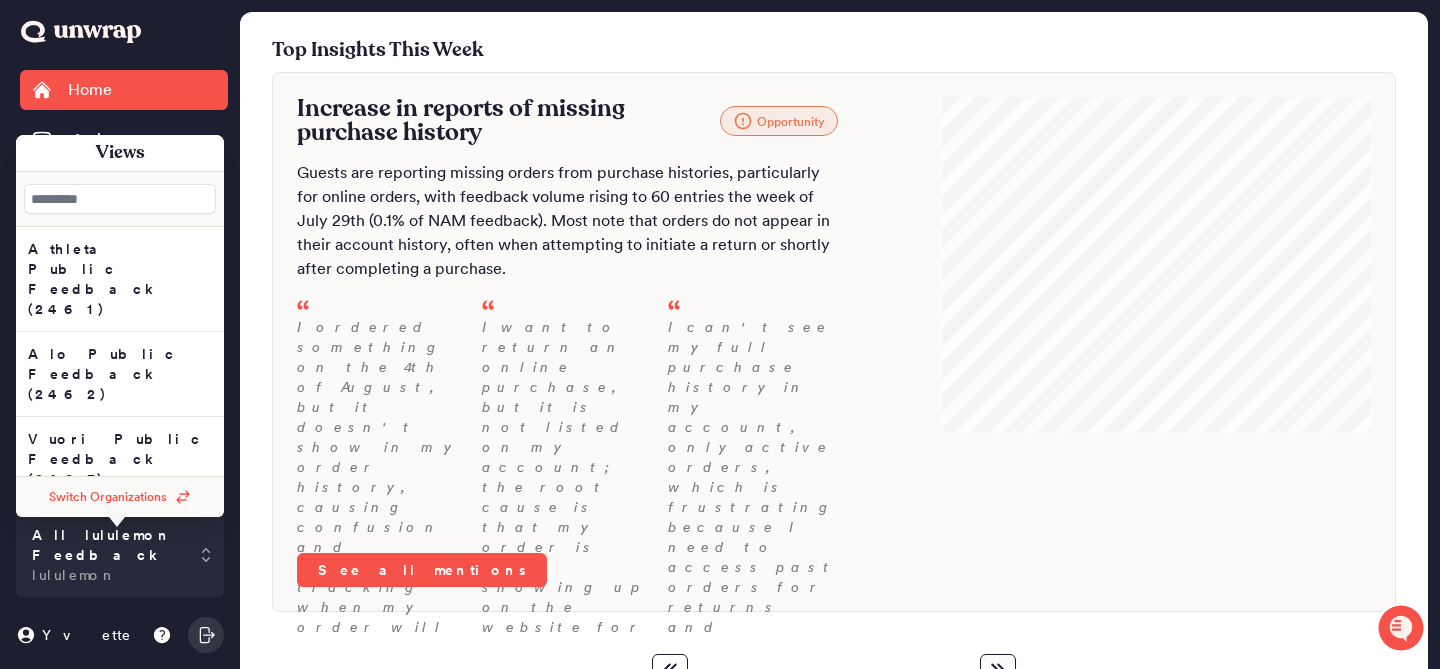 click on "Switch Organizations" at bounding box center (120, 497) 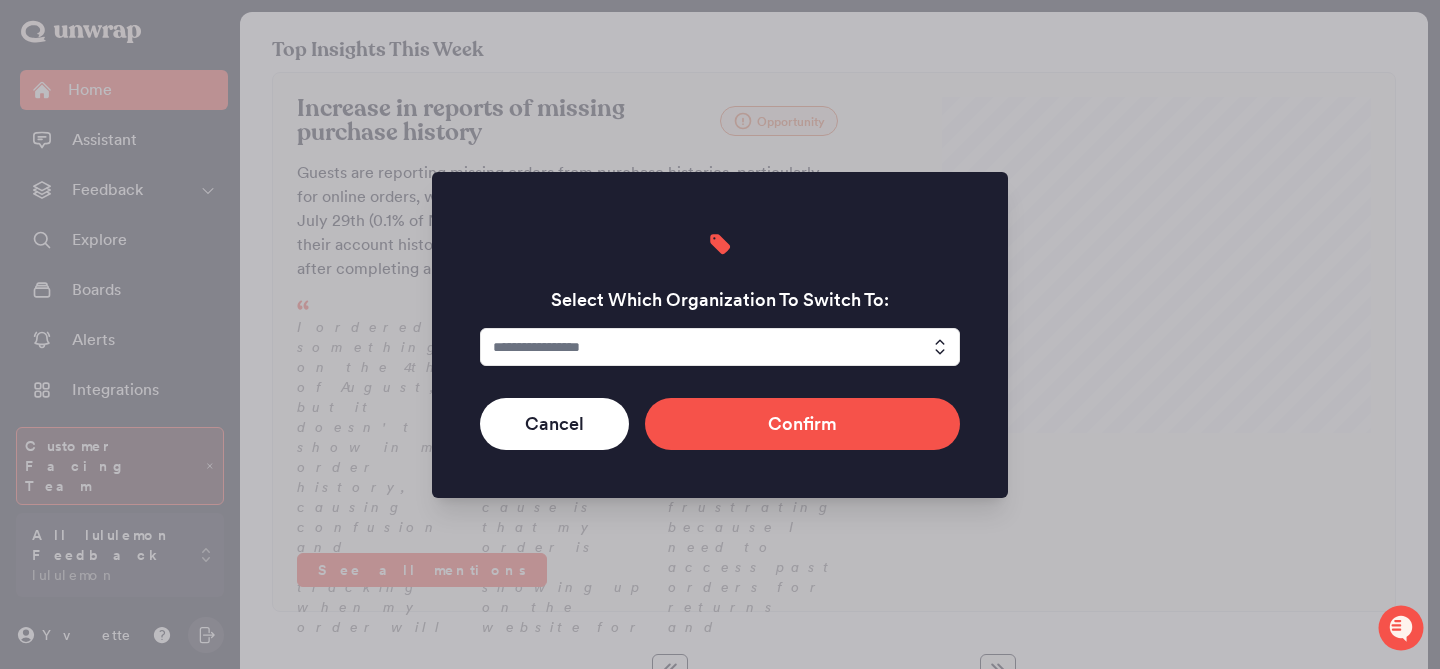 click at bounding box center [720, 347] 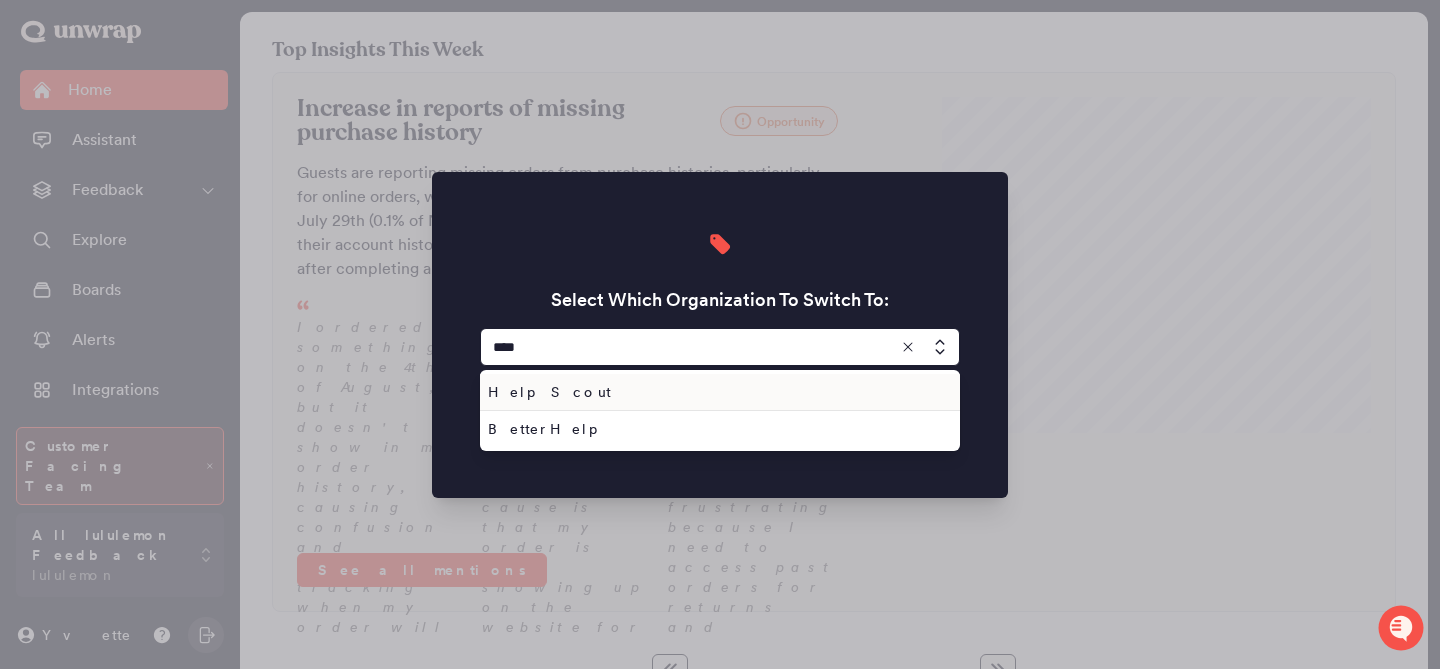 type on "**********" 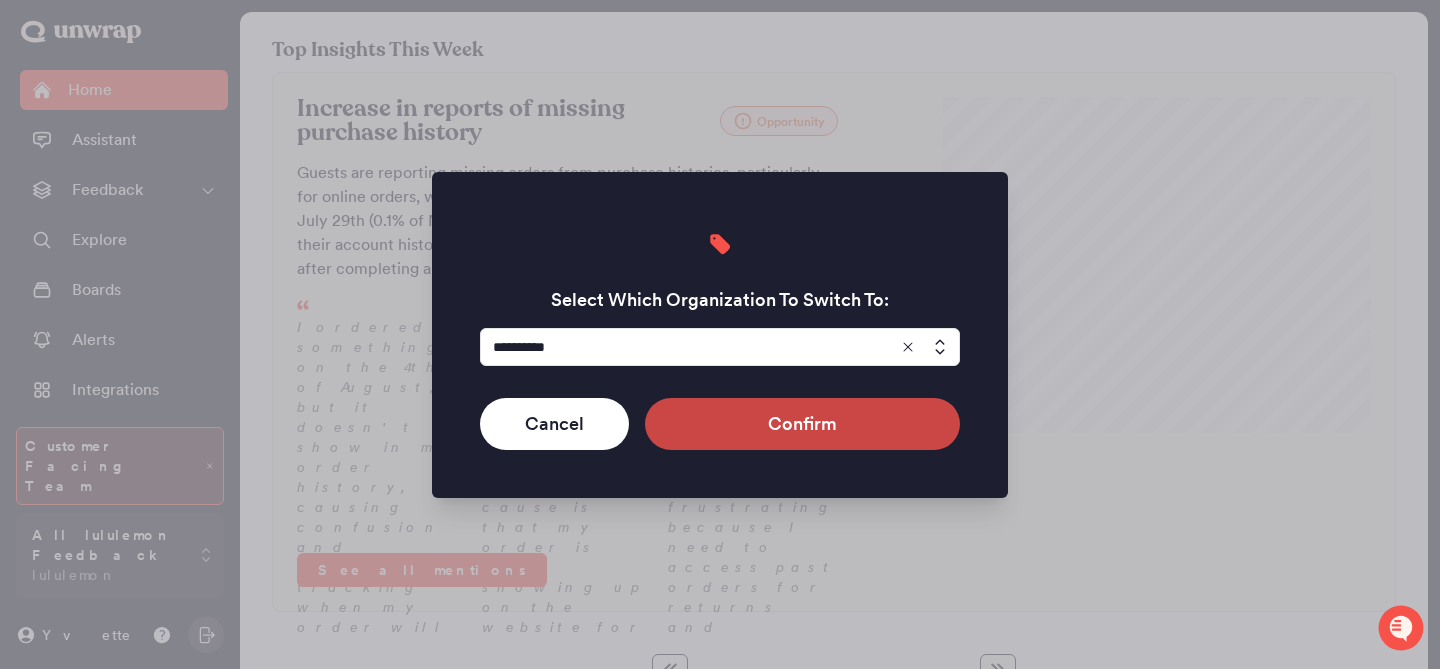 click on "Confirm" at bounding box center (802, 424) 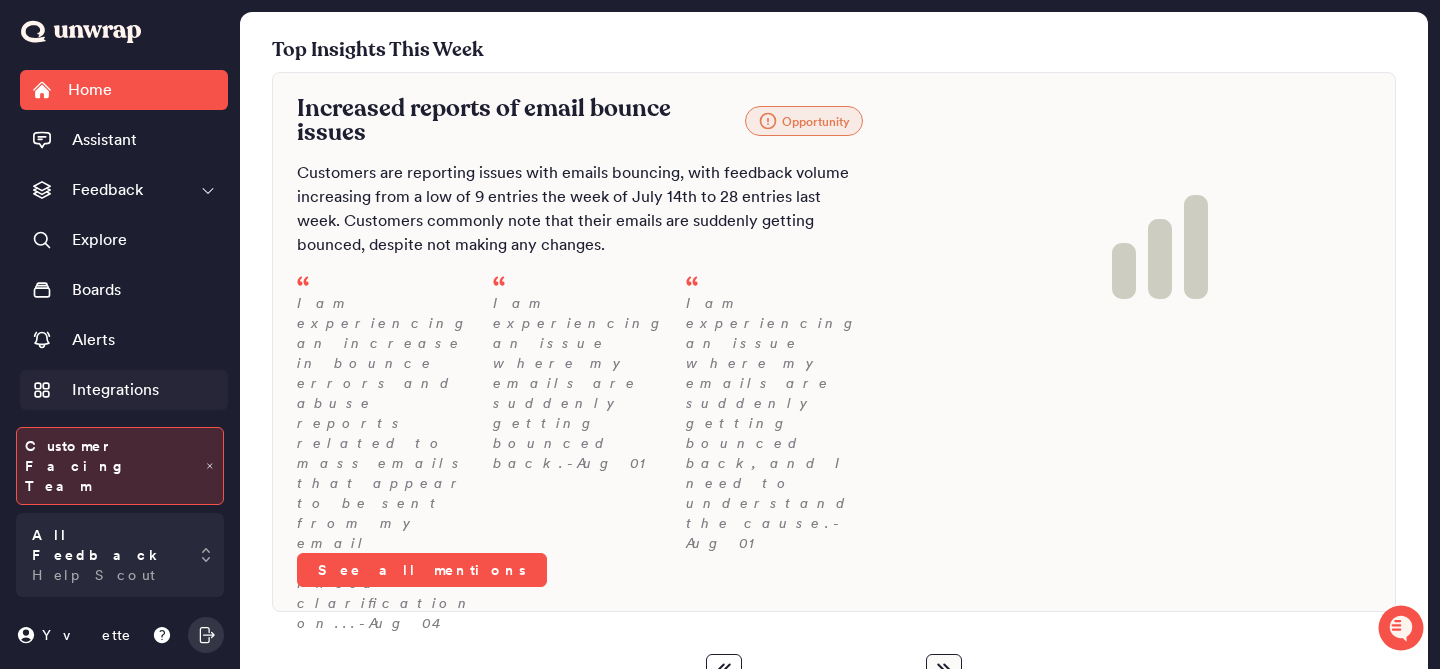 click on "Integrations" at bounding box center (115, 390) 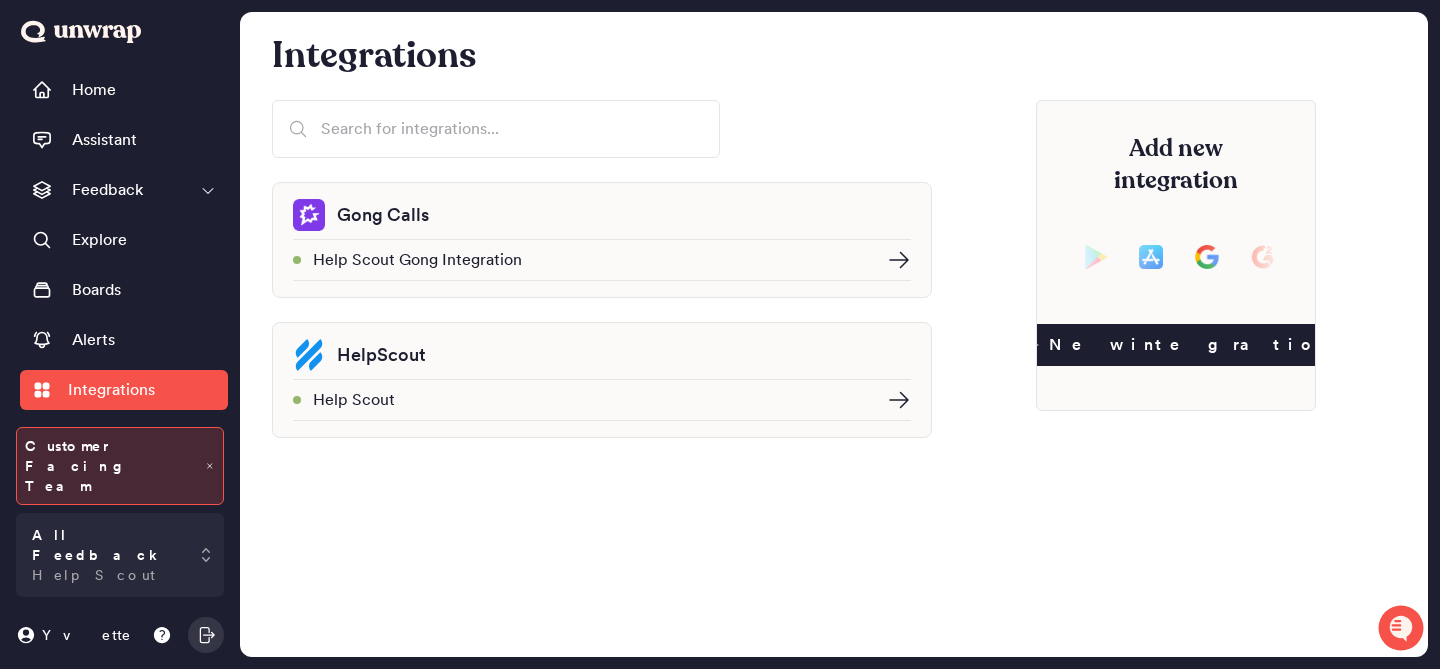 click on "Help Scout" at bounding box center [602, 400] 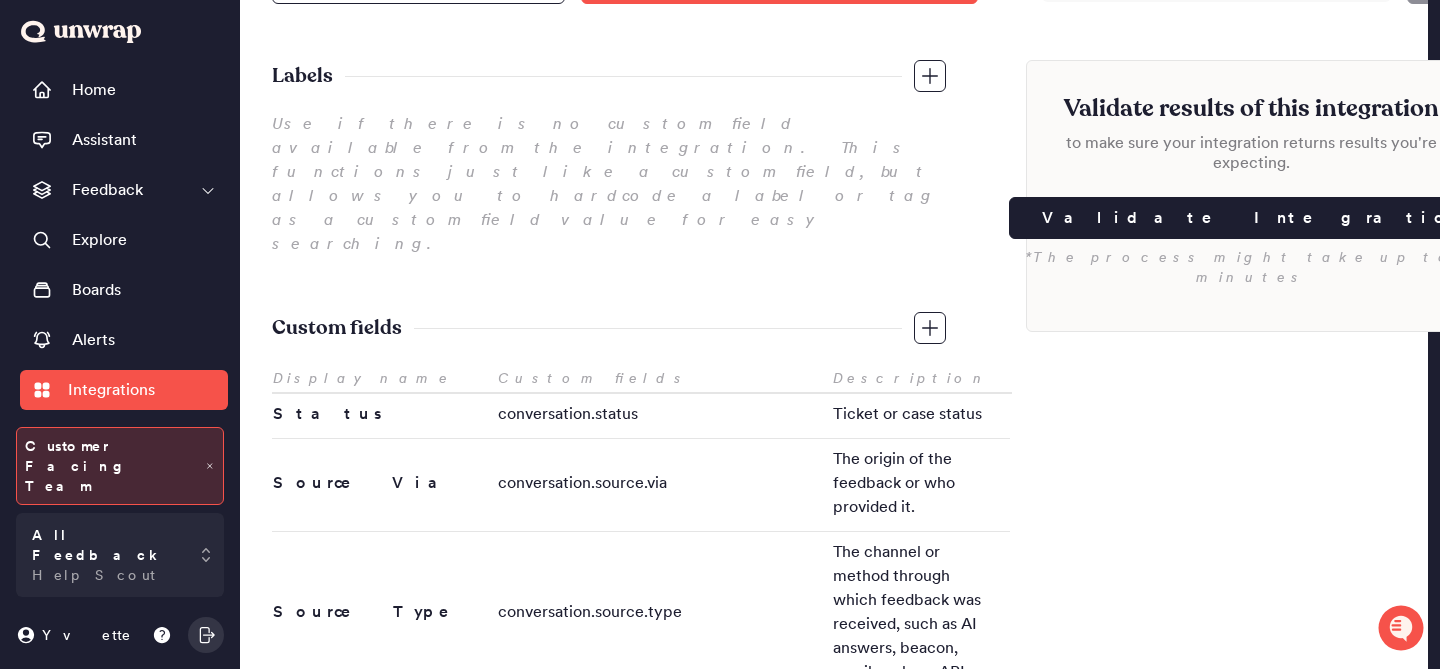 scroll, scrollTop: 0, scrollLeft: 0, axis: both 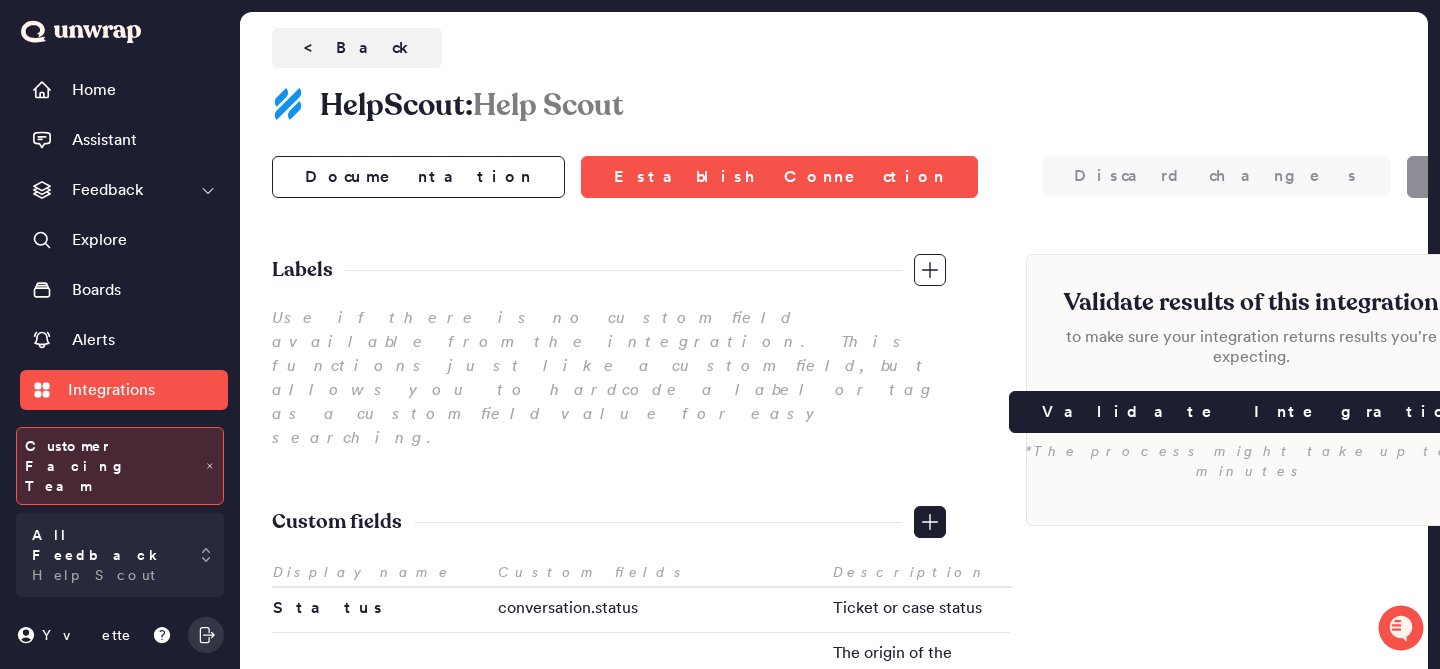 click 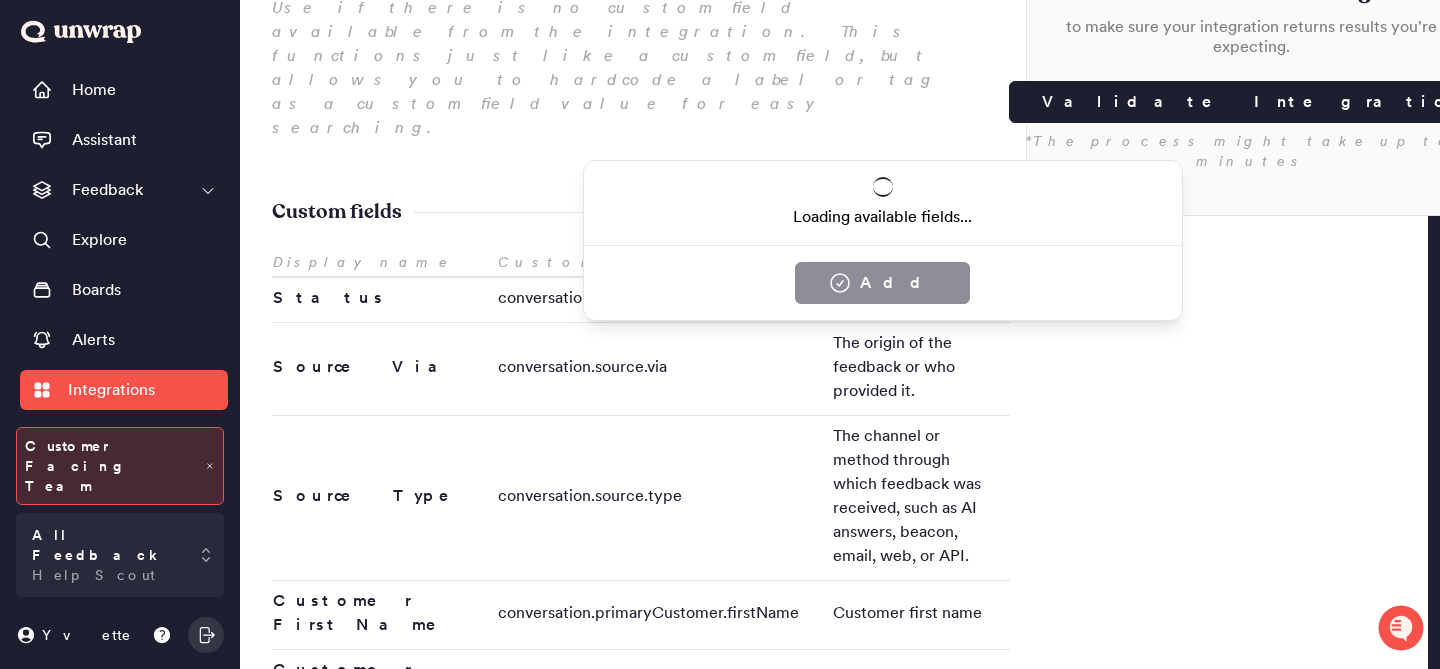 scroll, scrollTop: 263, scrollLeft: 0, axis: vertical 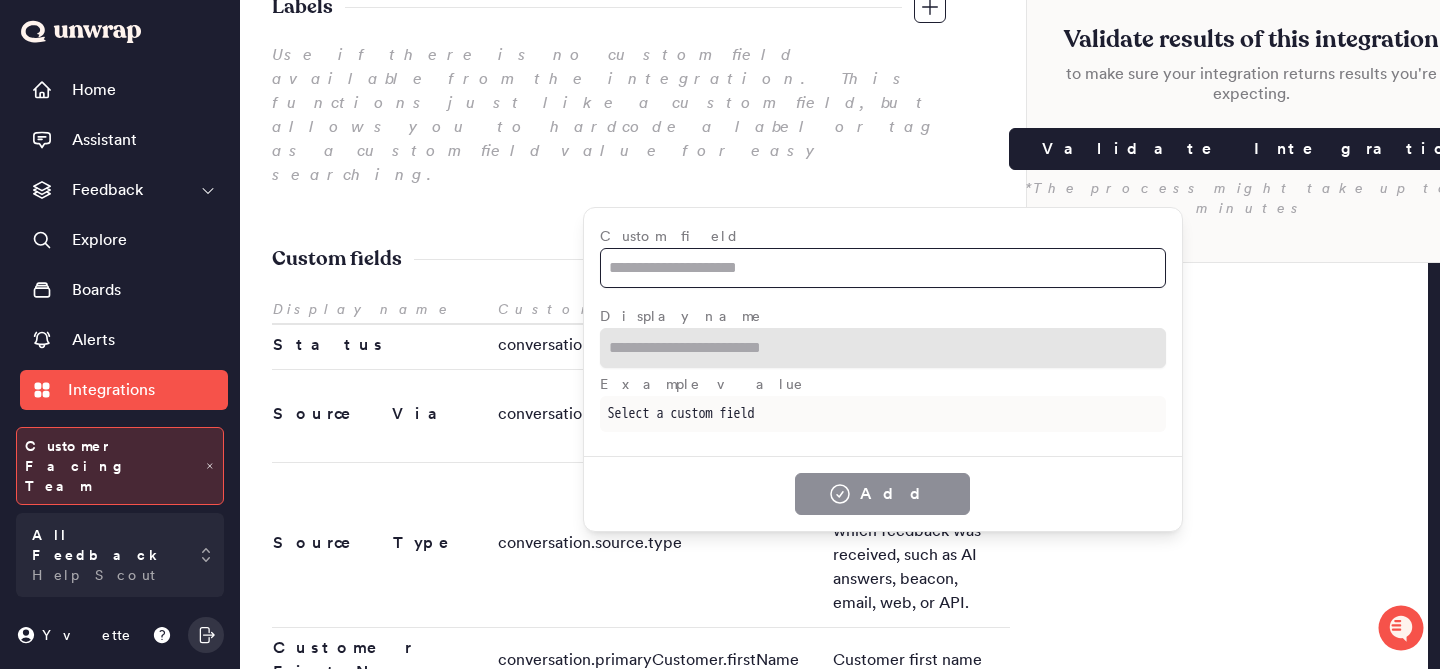click at bounding box center (883, 268) 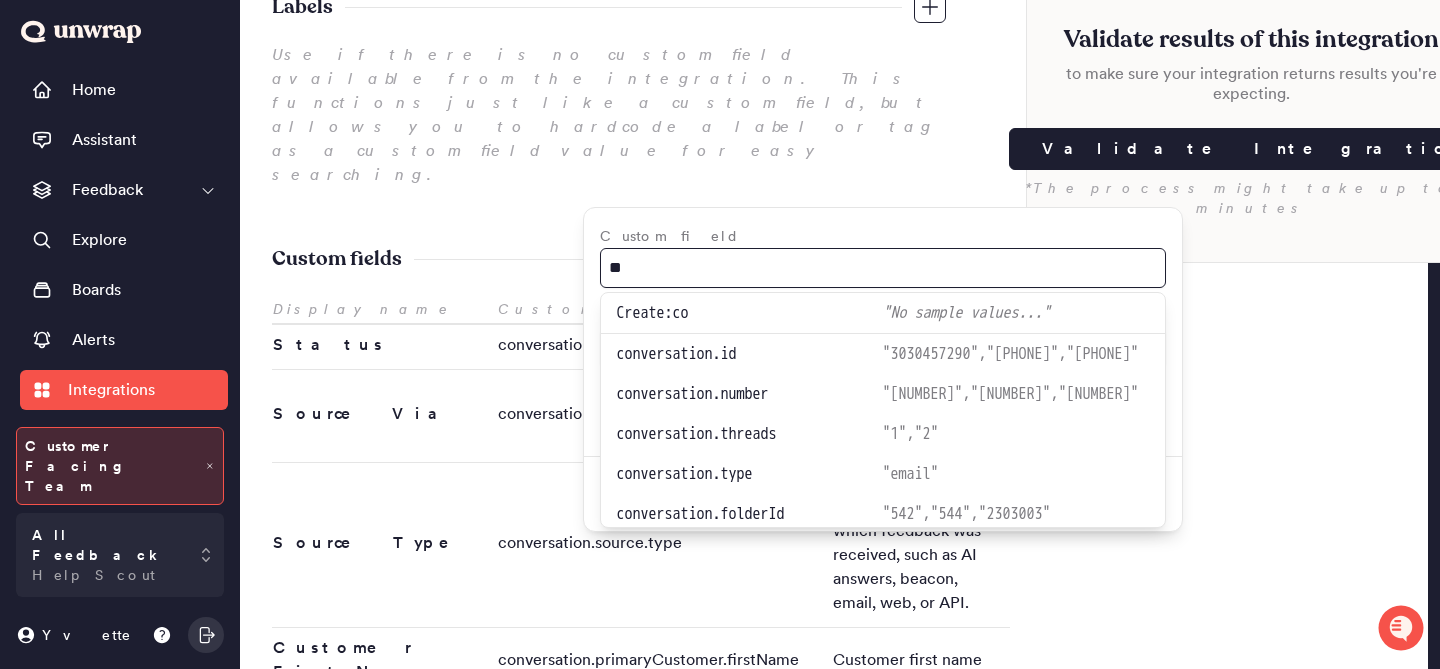 type on "*" 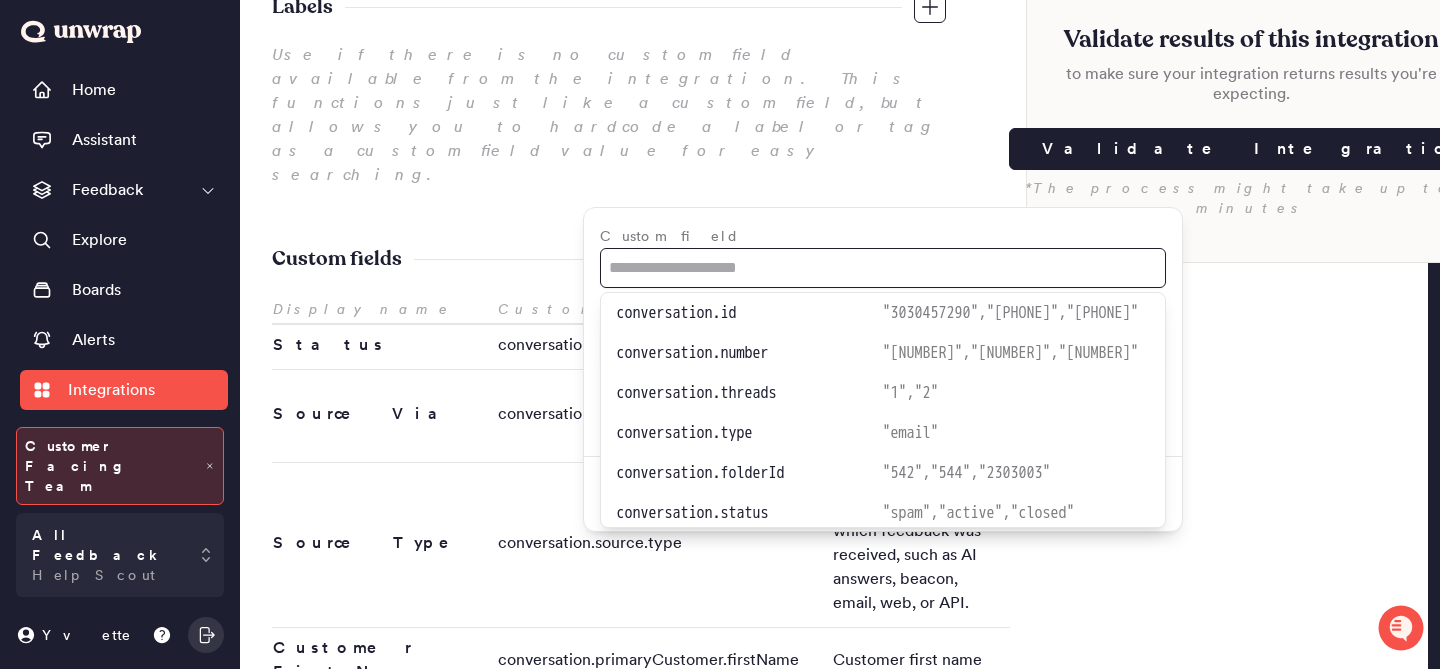 click at bounding box center [883, 268] 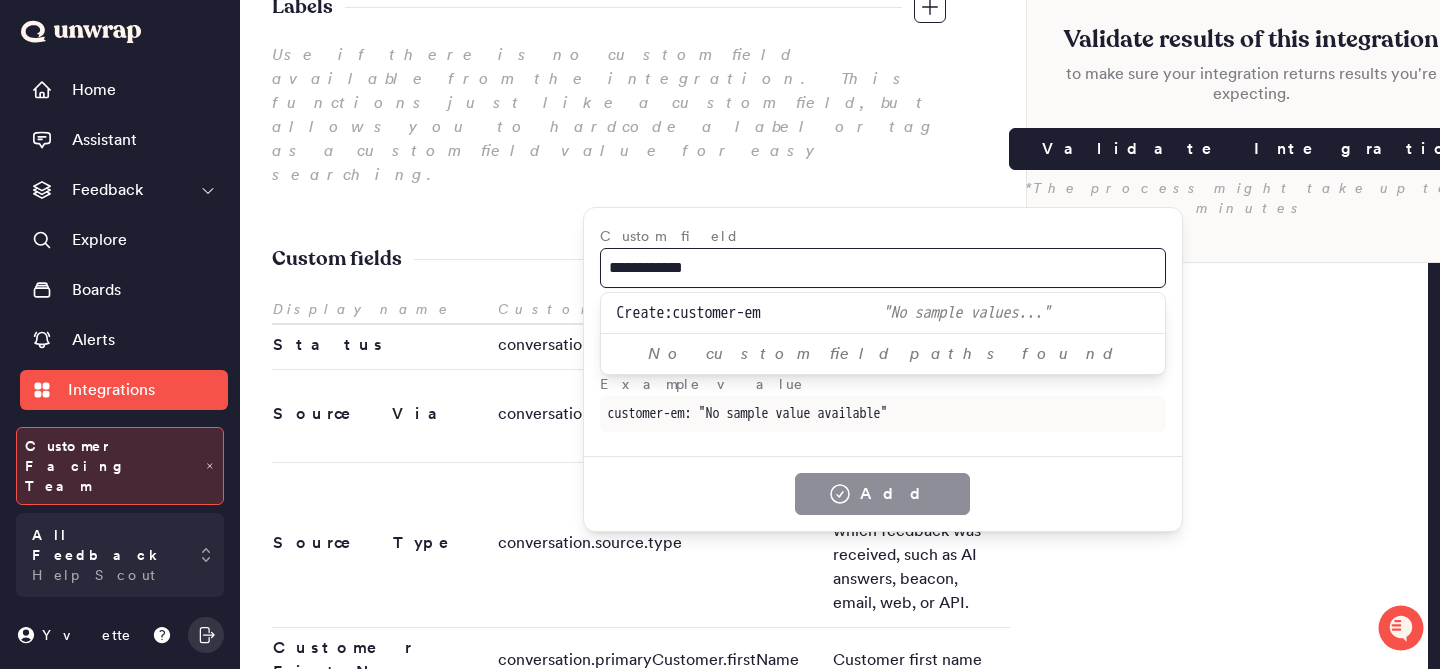 type on "**********" 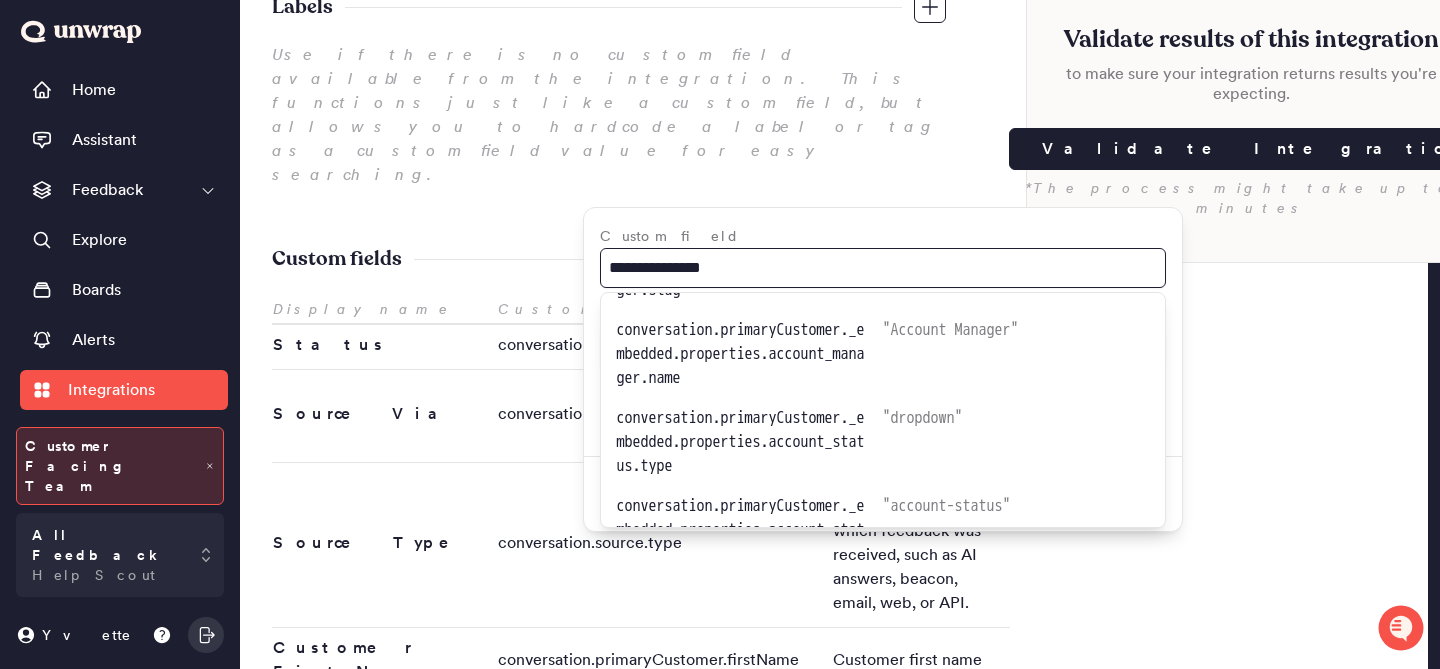 scroll, scrollTop: 468, scrollLeft: 0, axis: vertical 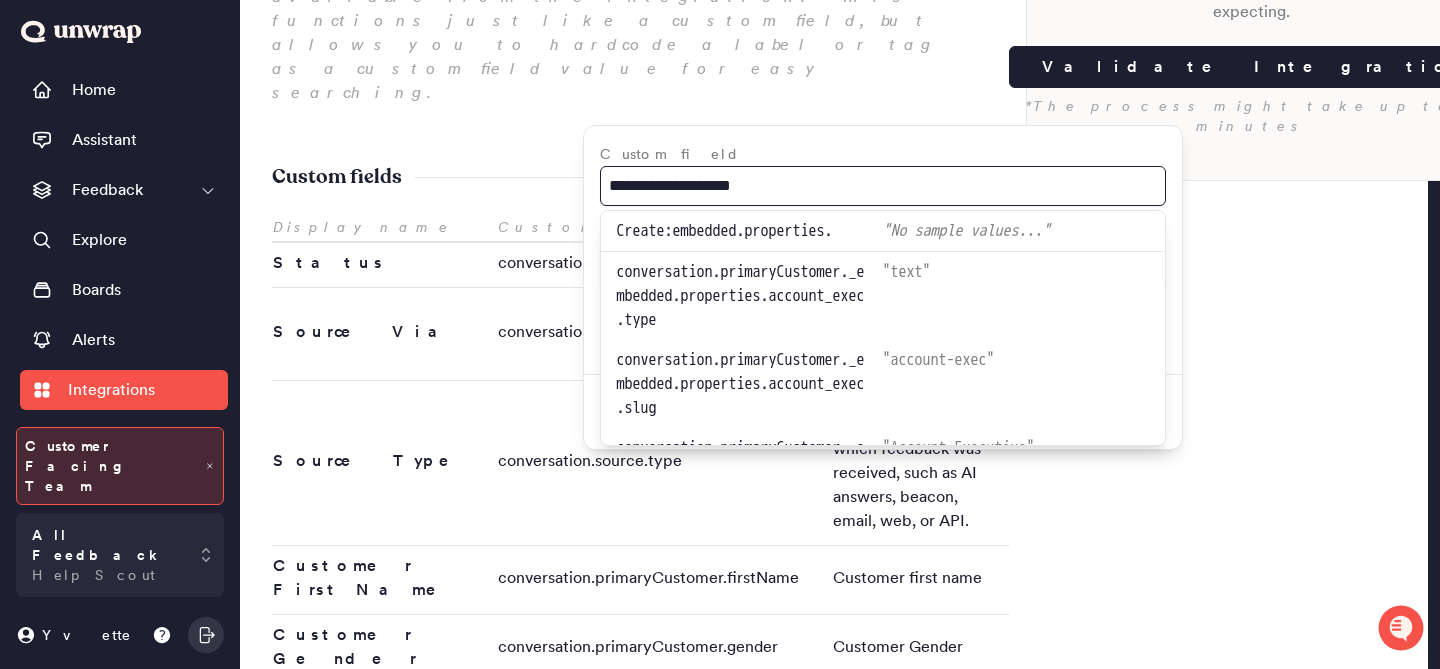 click on "**********" at bounding box center [883, 186] 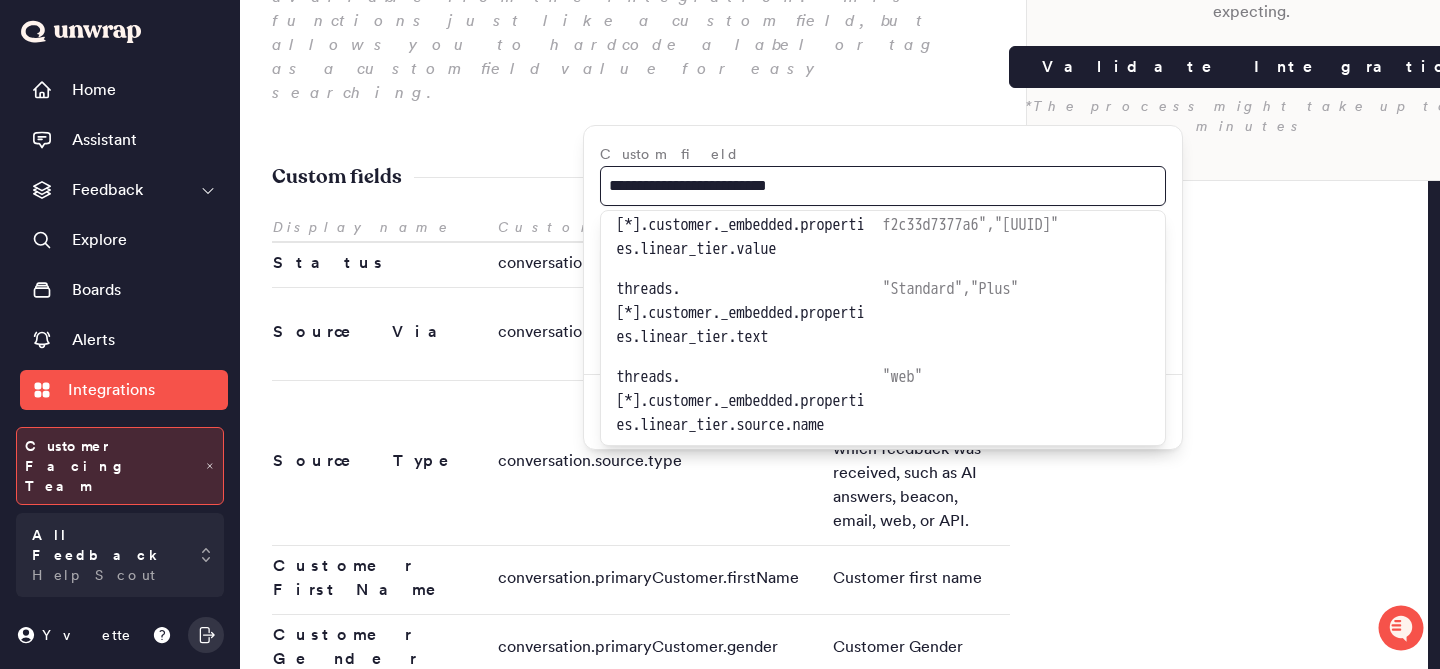 scroll, scrollTop: 4468, scrollLeft: 0, axis: vertical 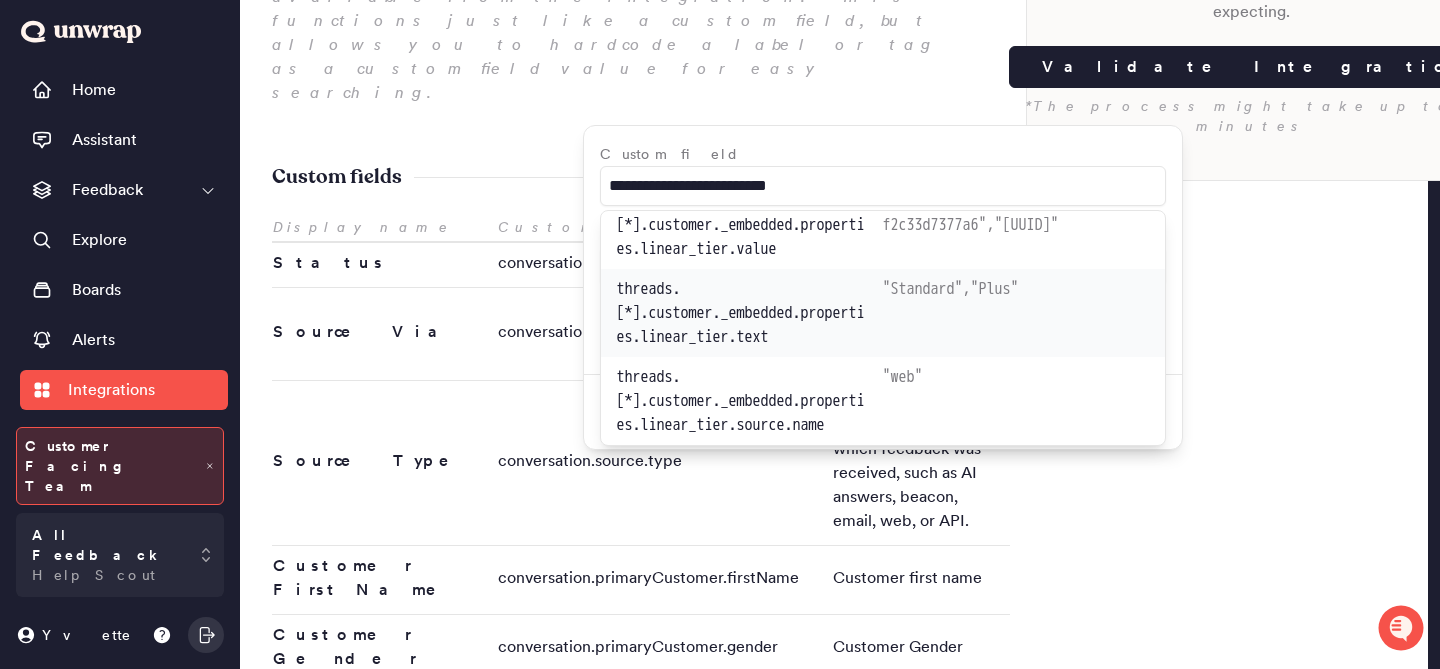 click on "threads.[*].customer._embedded.properties.linear_tier.text " Standard " ,  " Plus "" at bounding box center [883, 313] 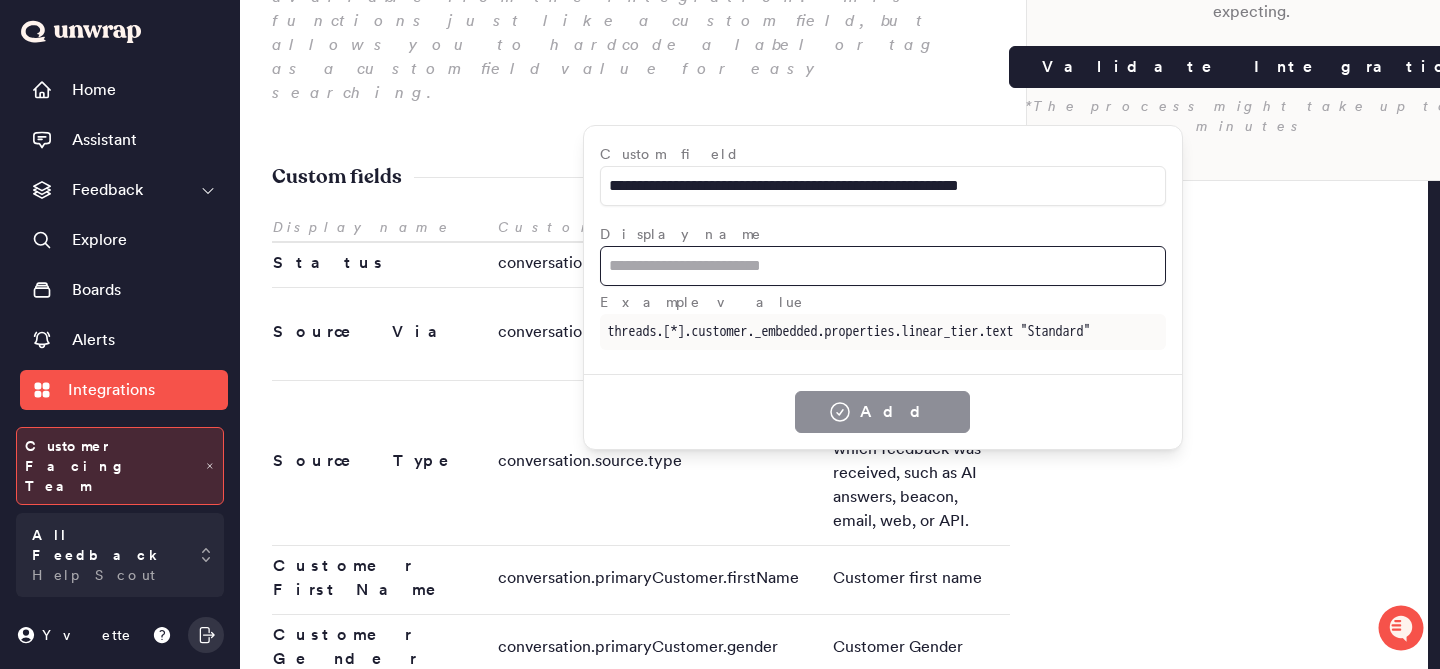 click at bounding box center (883, 266) 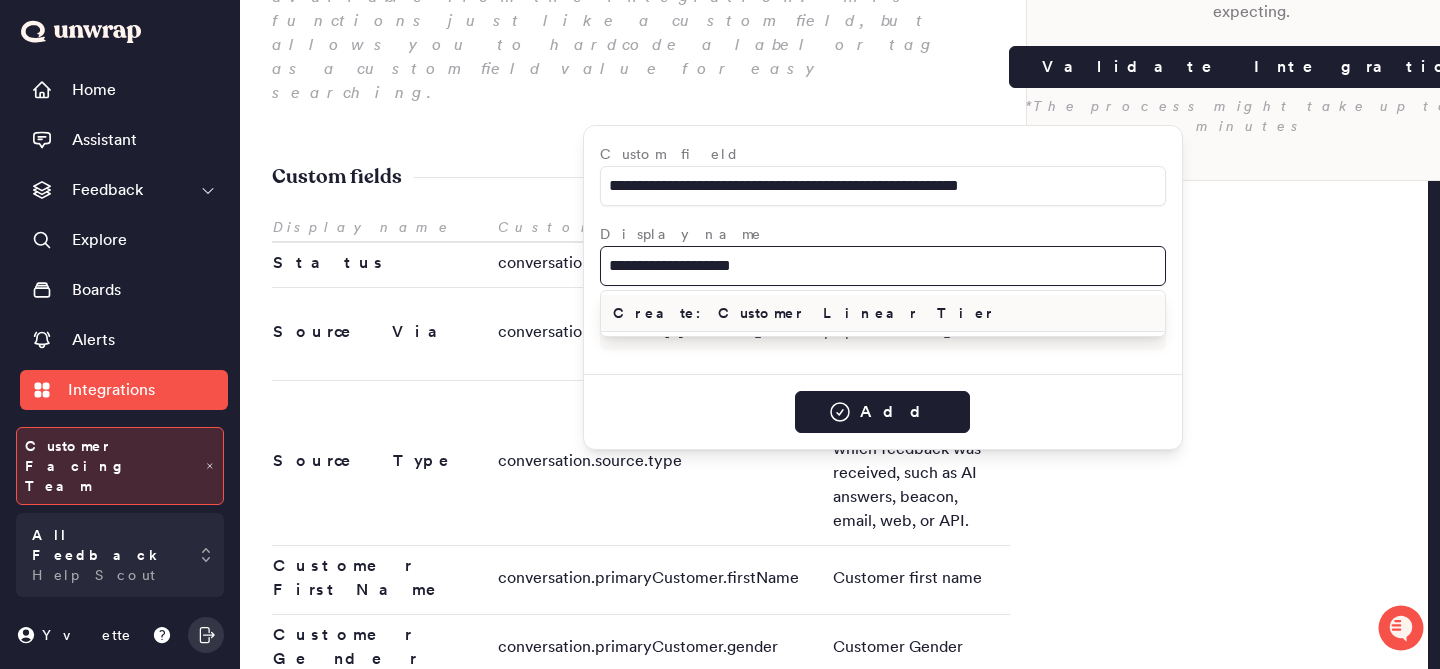 type on "**********" 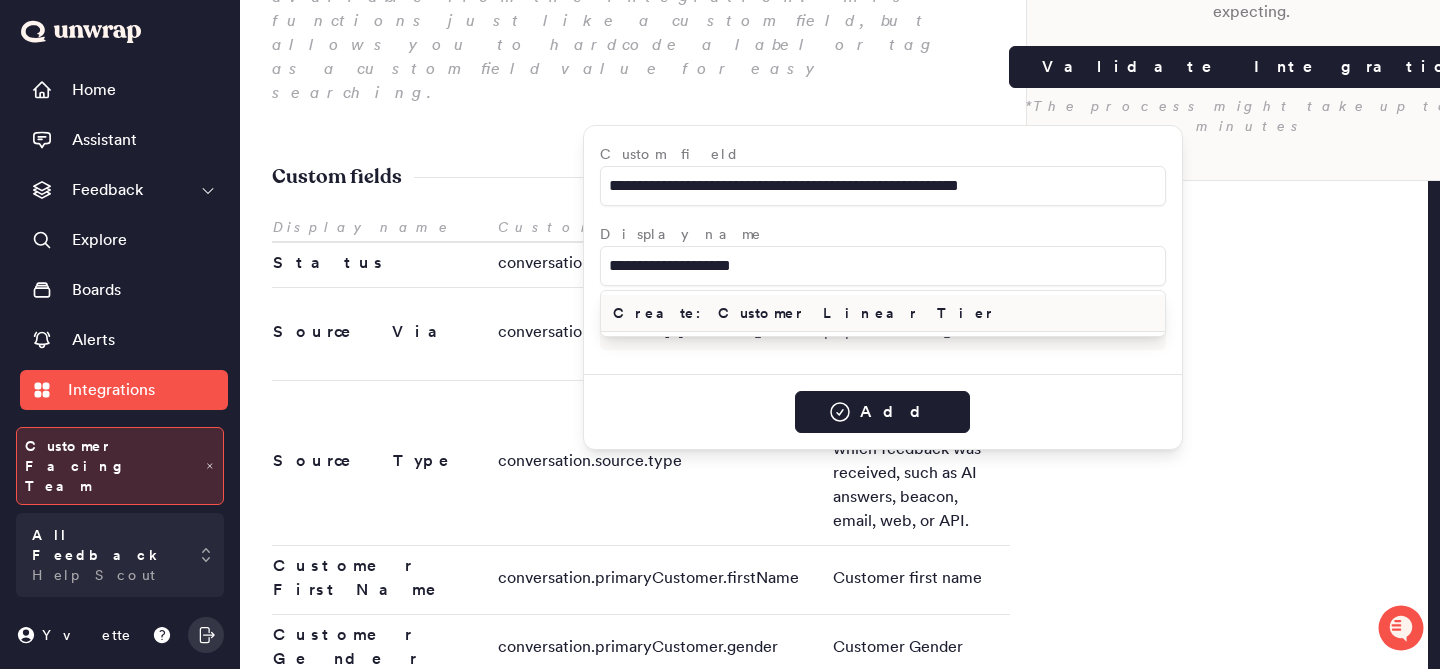 click on "Create:  Customer Linear Tier" at bounding box center (883, 313) 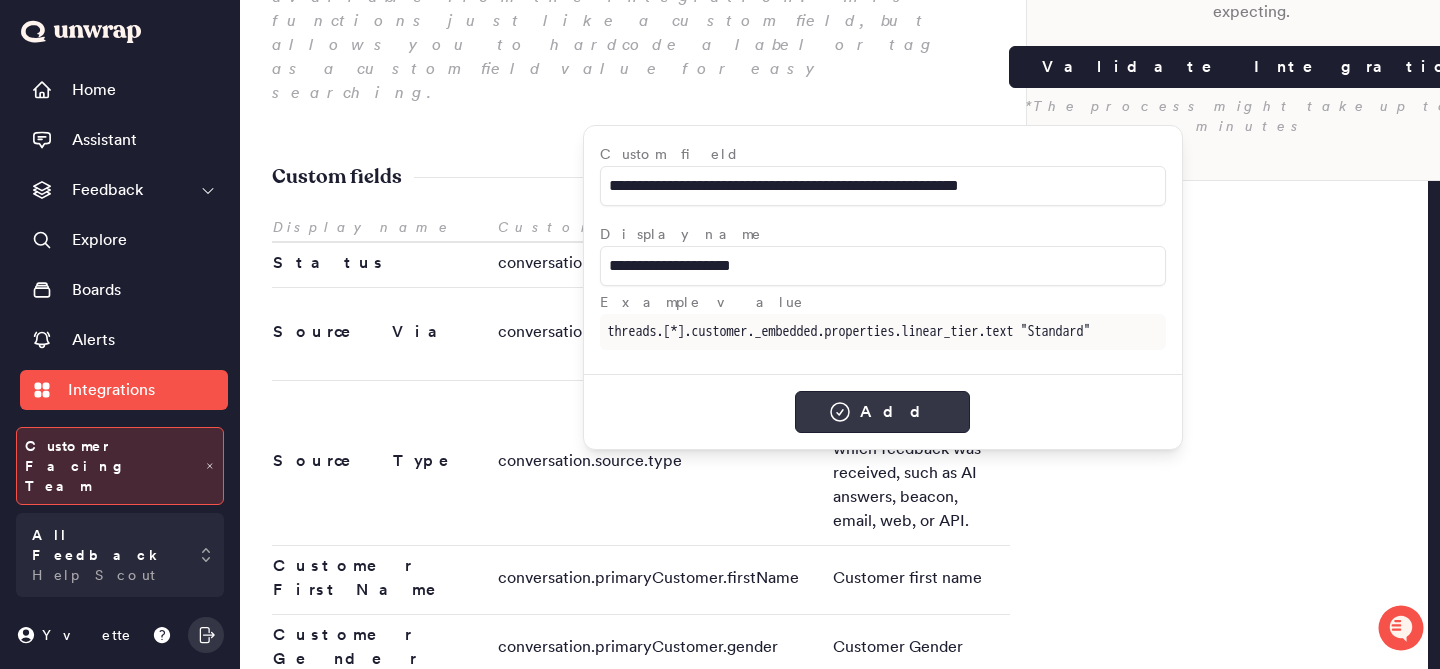 click on "Add" at bounding box center (882, 412) 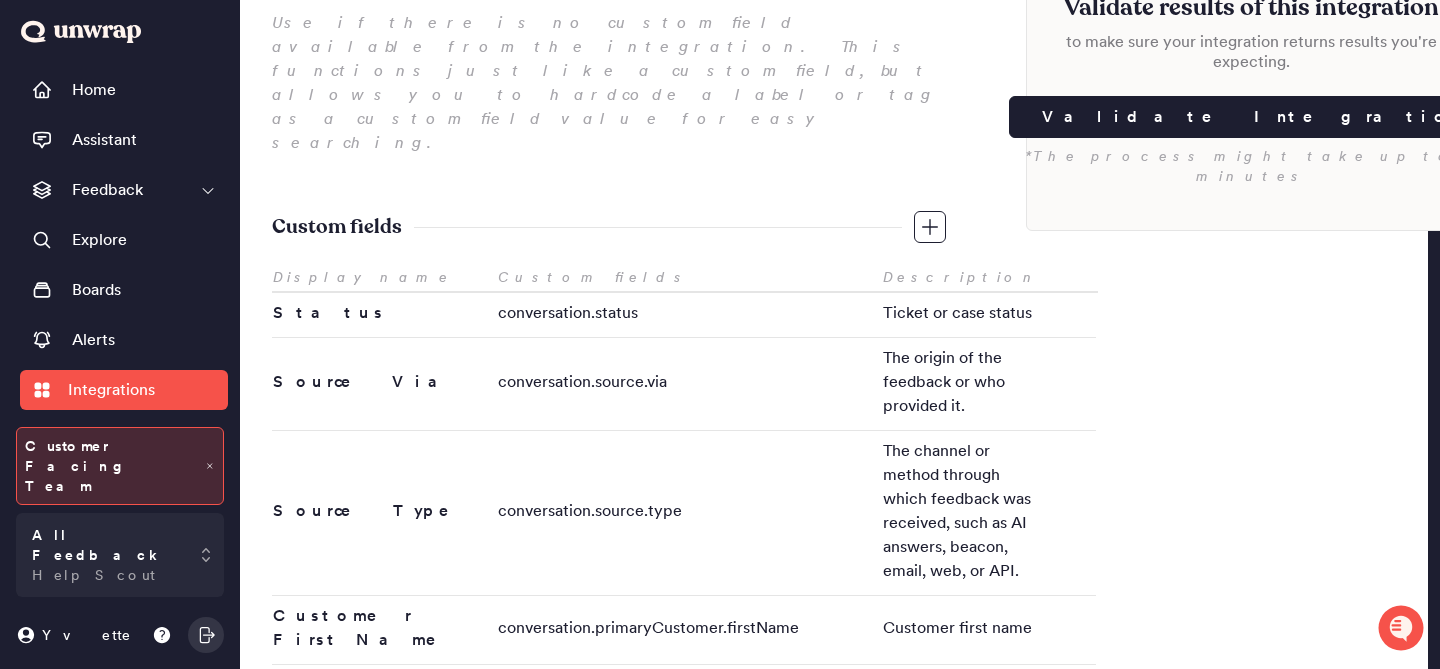 scroll, scrollTop: 0, scrollLeft: 0, axis: both 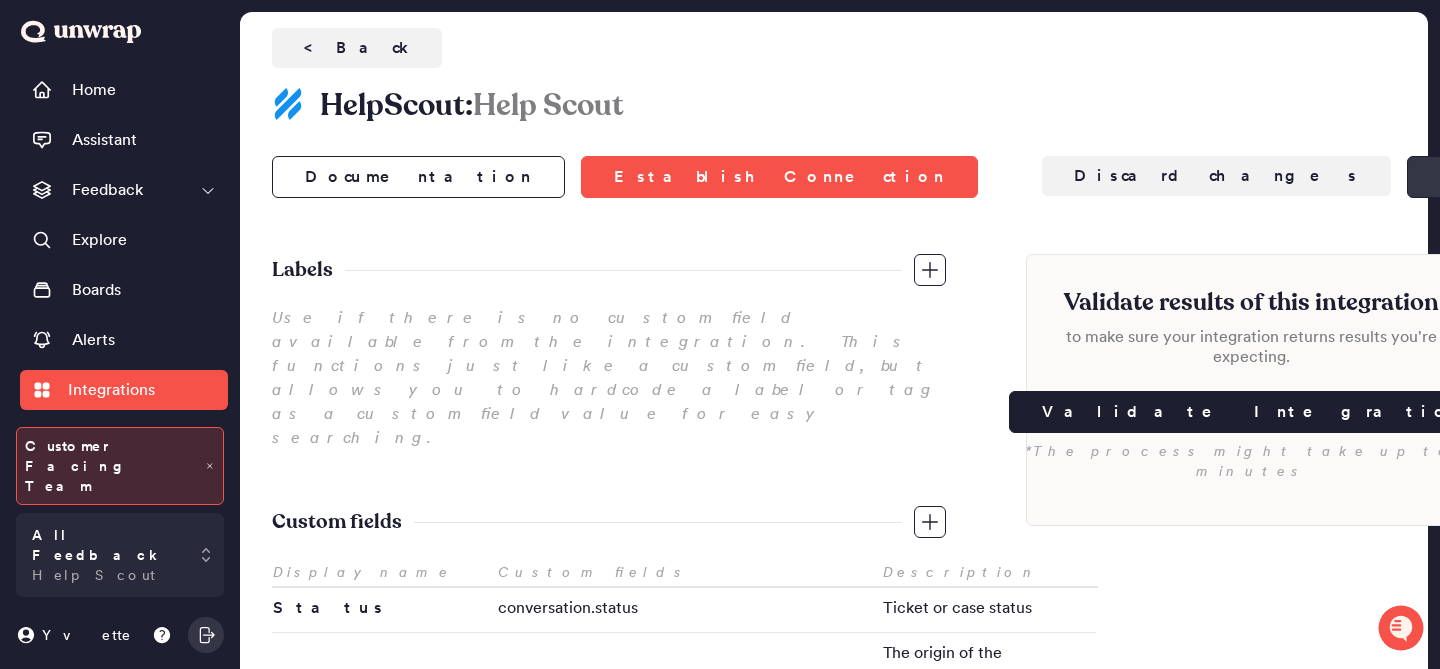 click on "Save changes" at bounding box center (1573, 177) 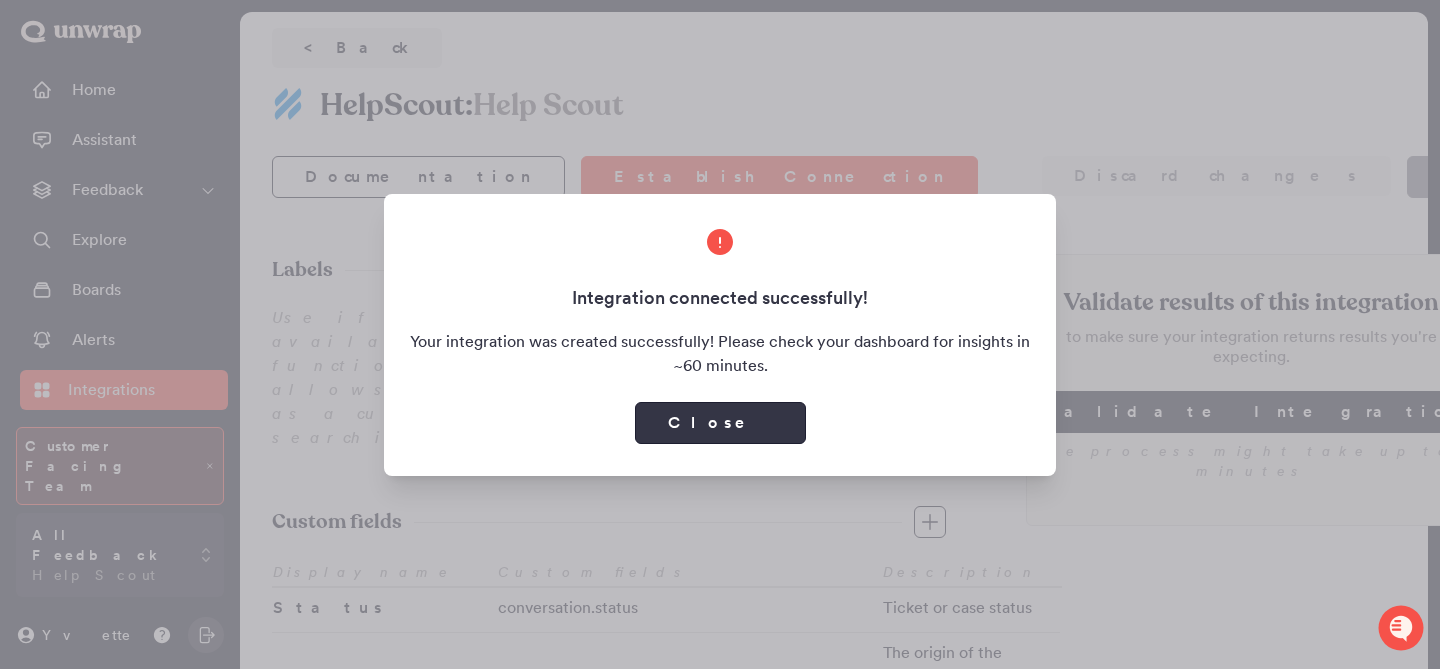 click on "Close" at bounding box center (720, 423) 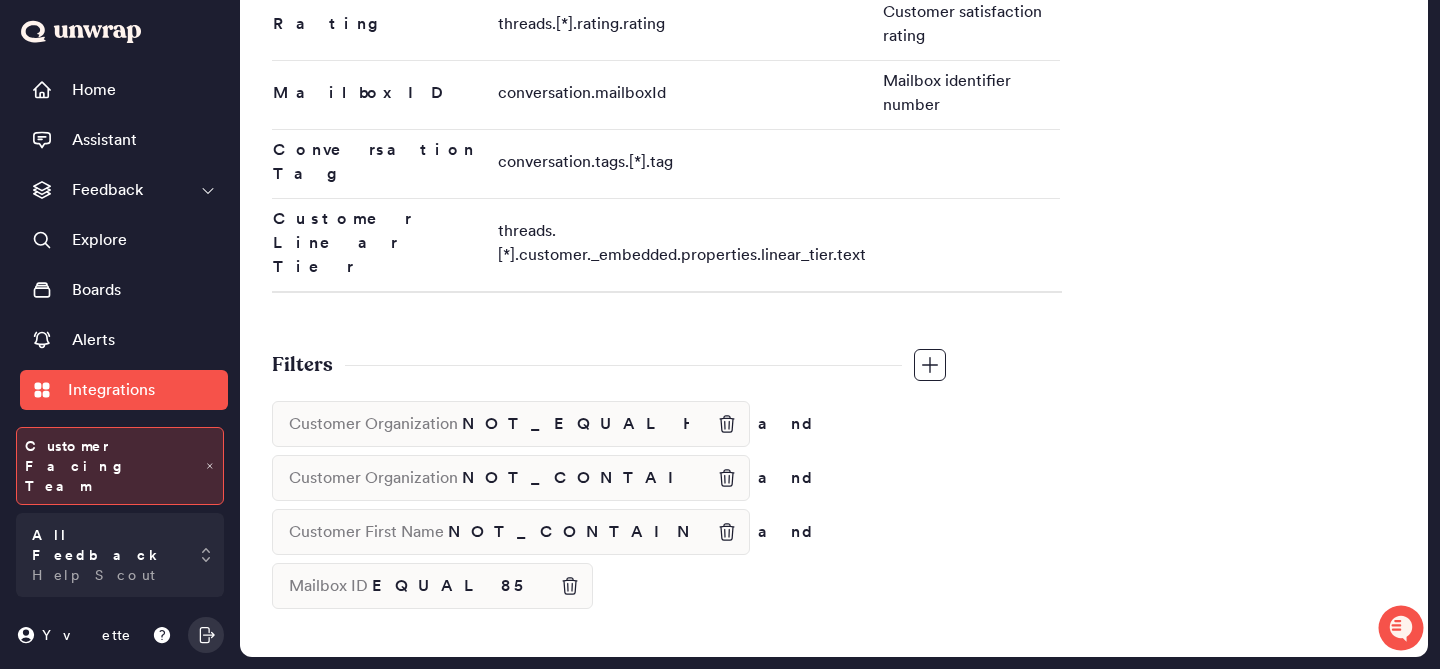 scroll, scrollTop: 1574, scrollLeft: 0, axis: vertical 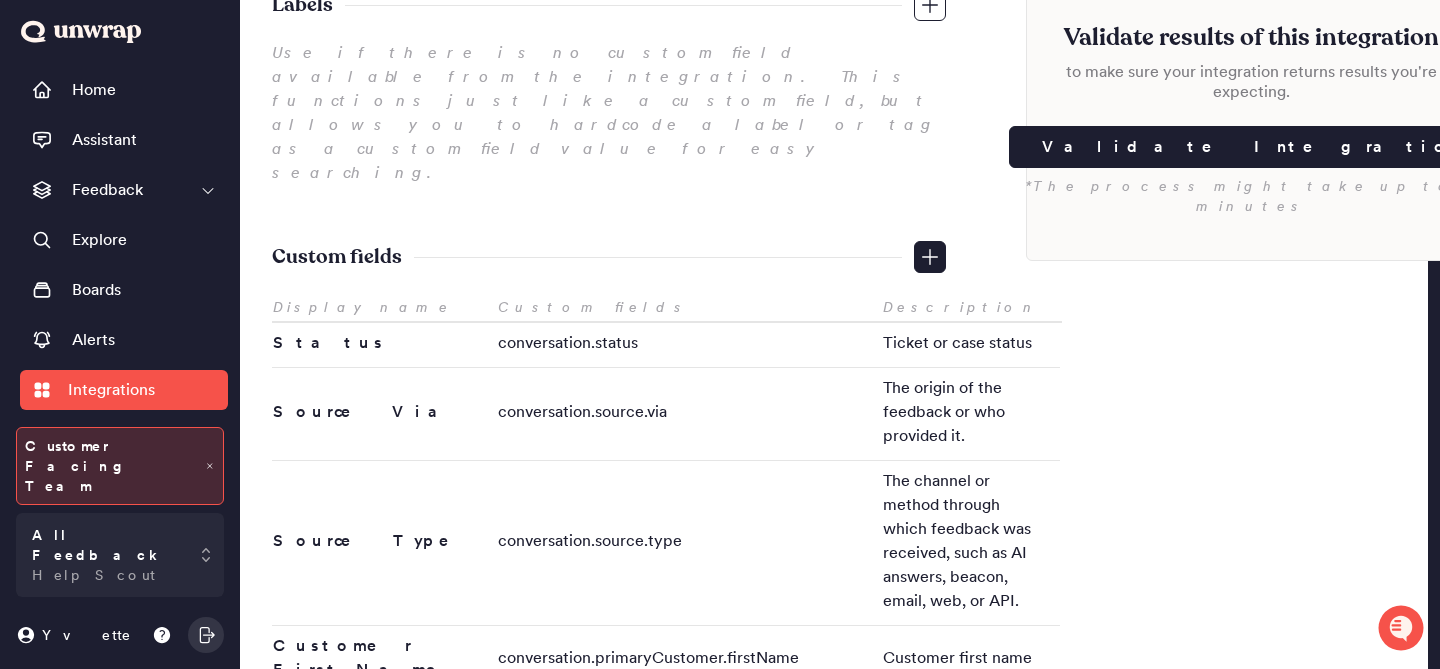click 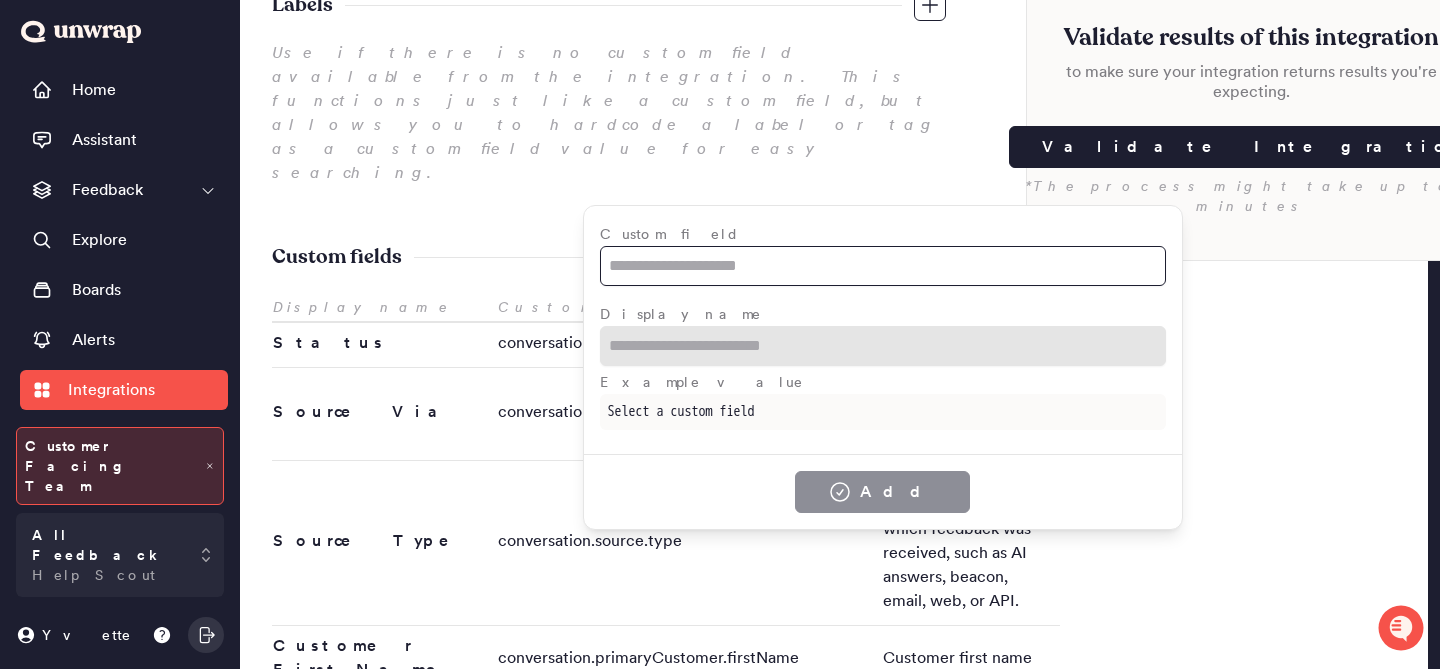 click at bounding box center [883, 266] 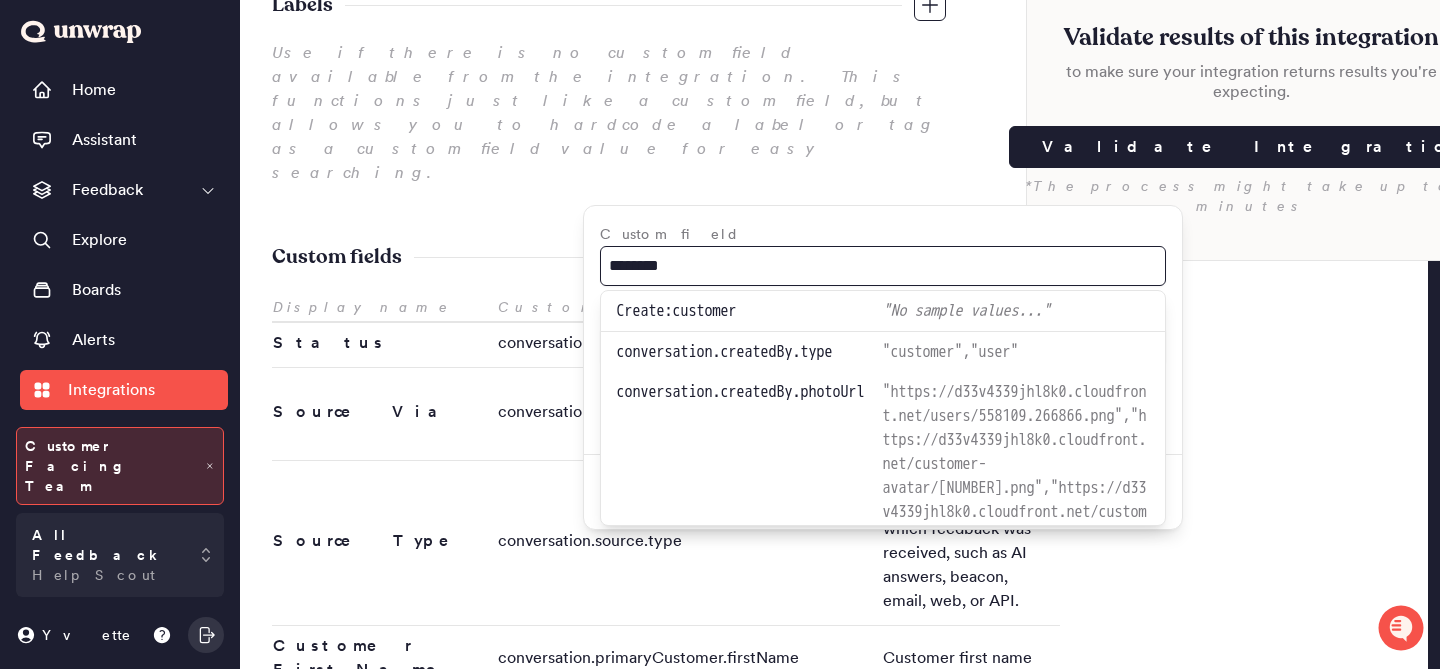 type on "*******" 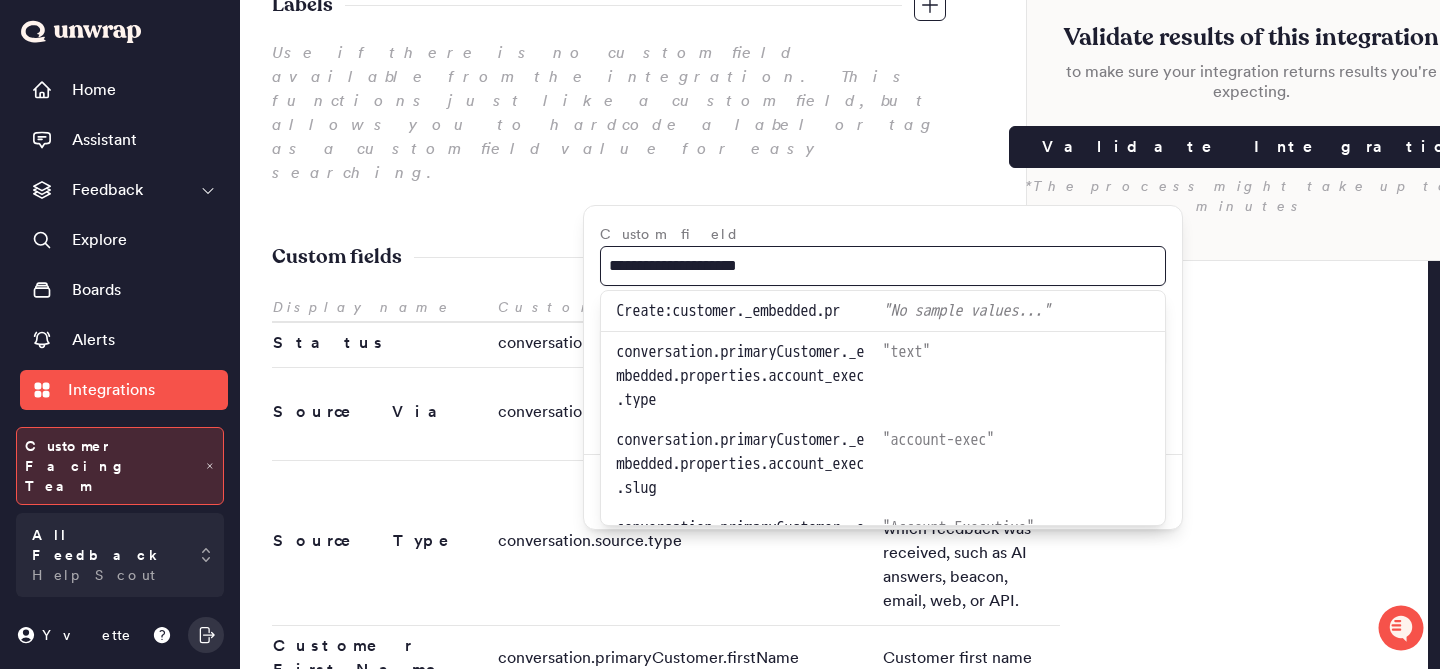 click on "**********" at bounding box center (883, 266) 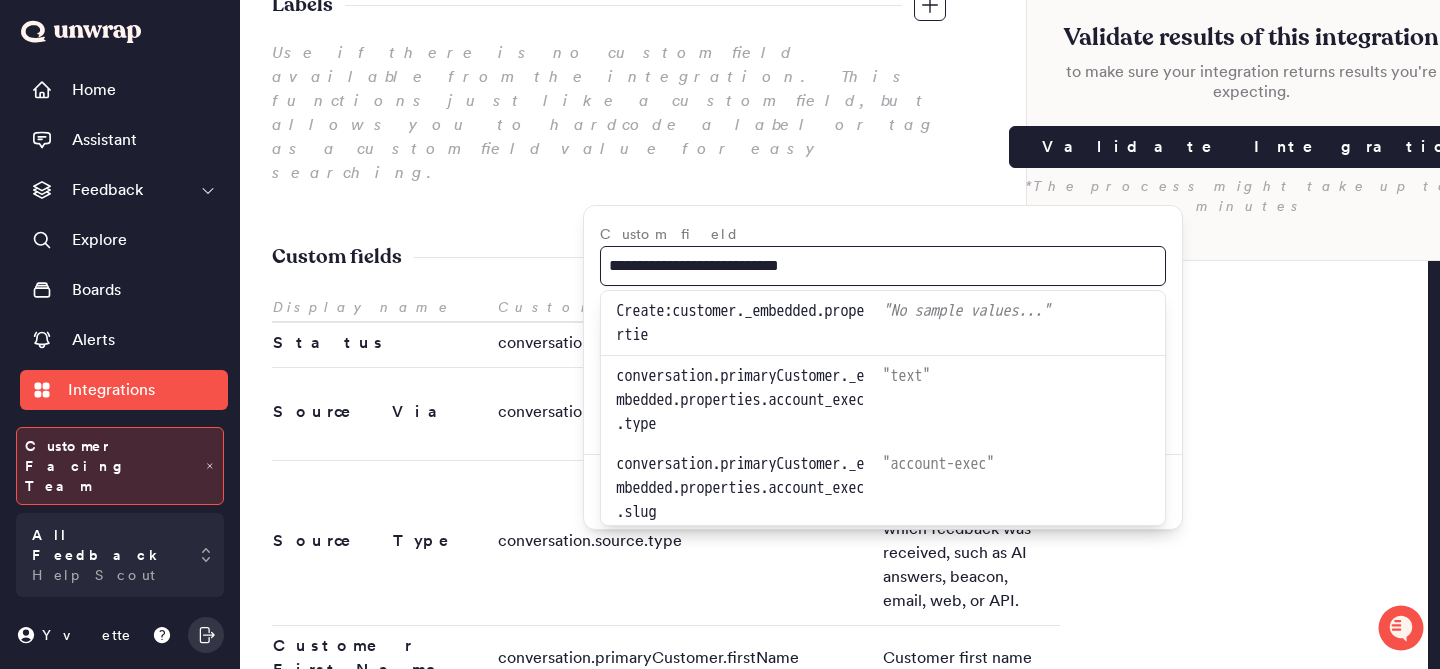 type on "**********" 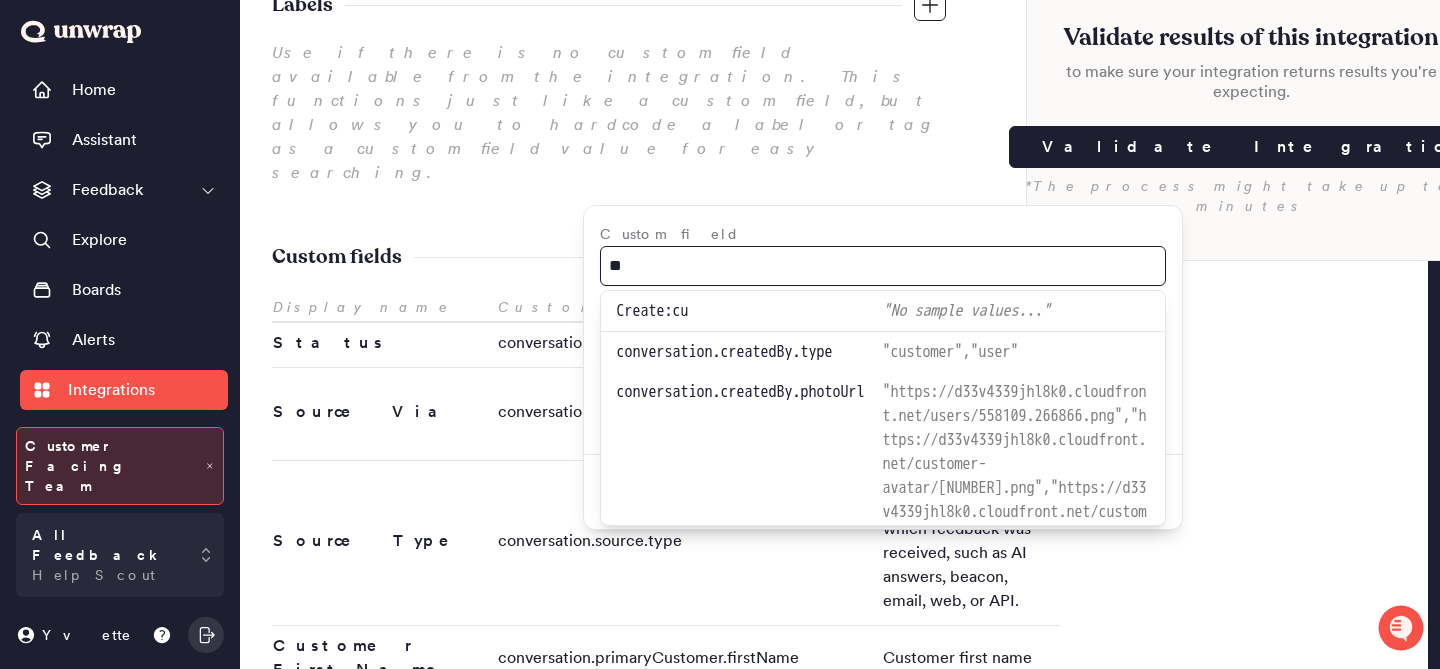 type on "*" 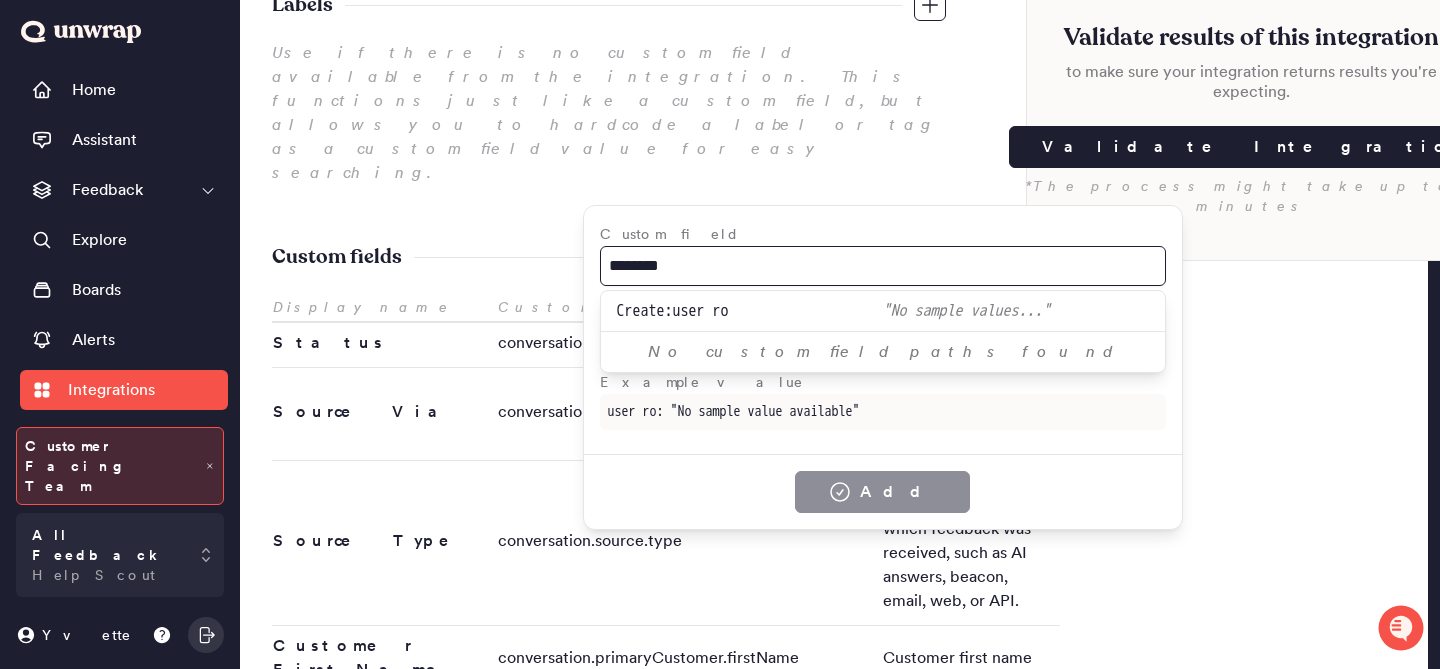 type on "*********" 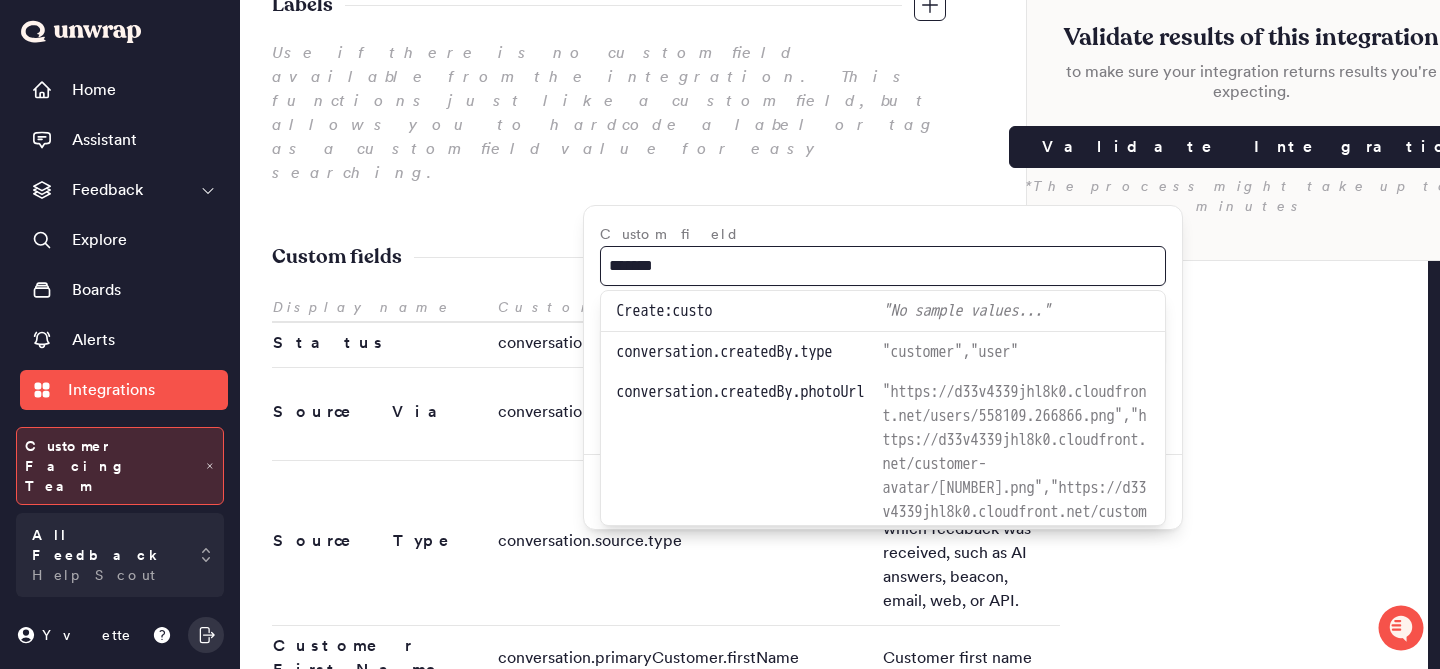 type on "********" 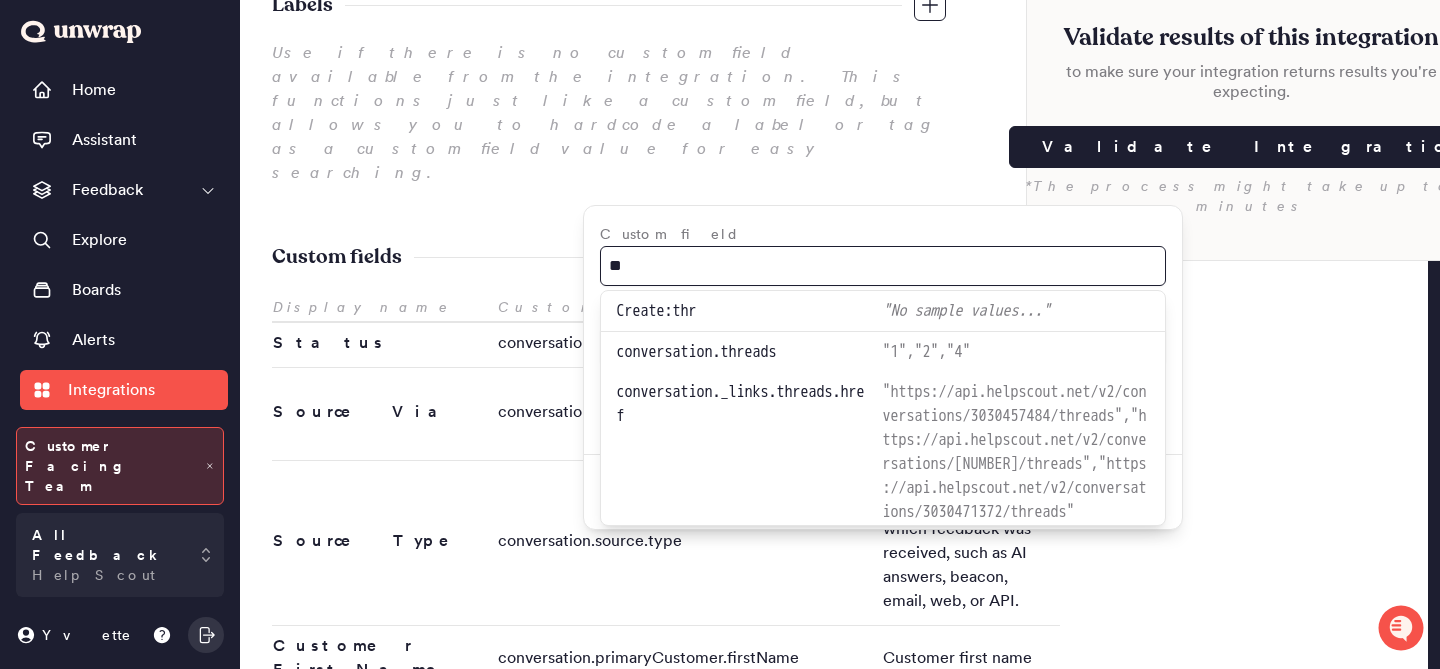 type on "*" 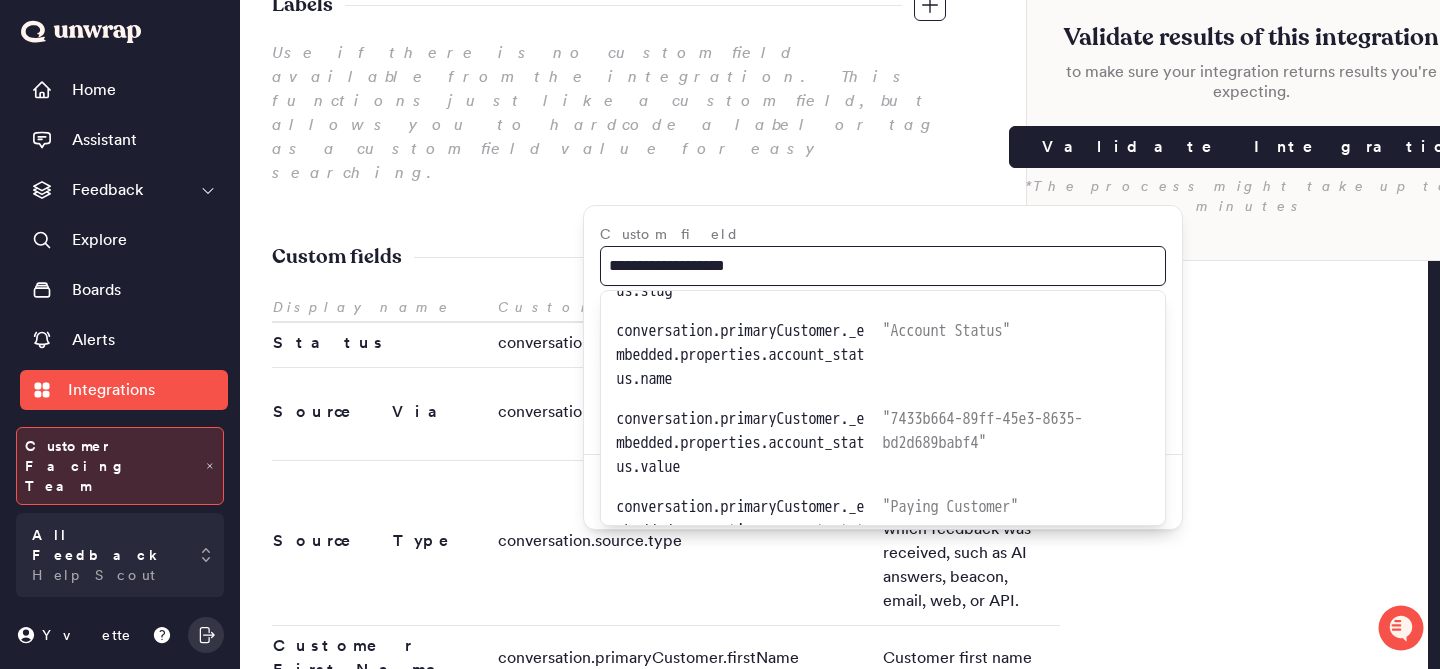 scroll, scrollTop: 1025, scrollLeft: 0, axis: vertical 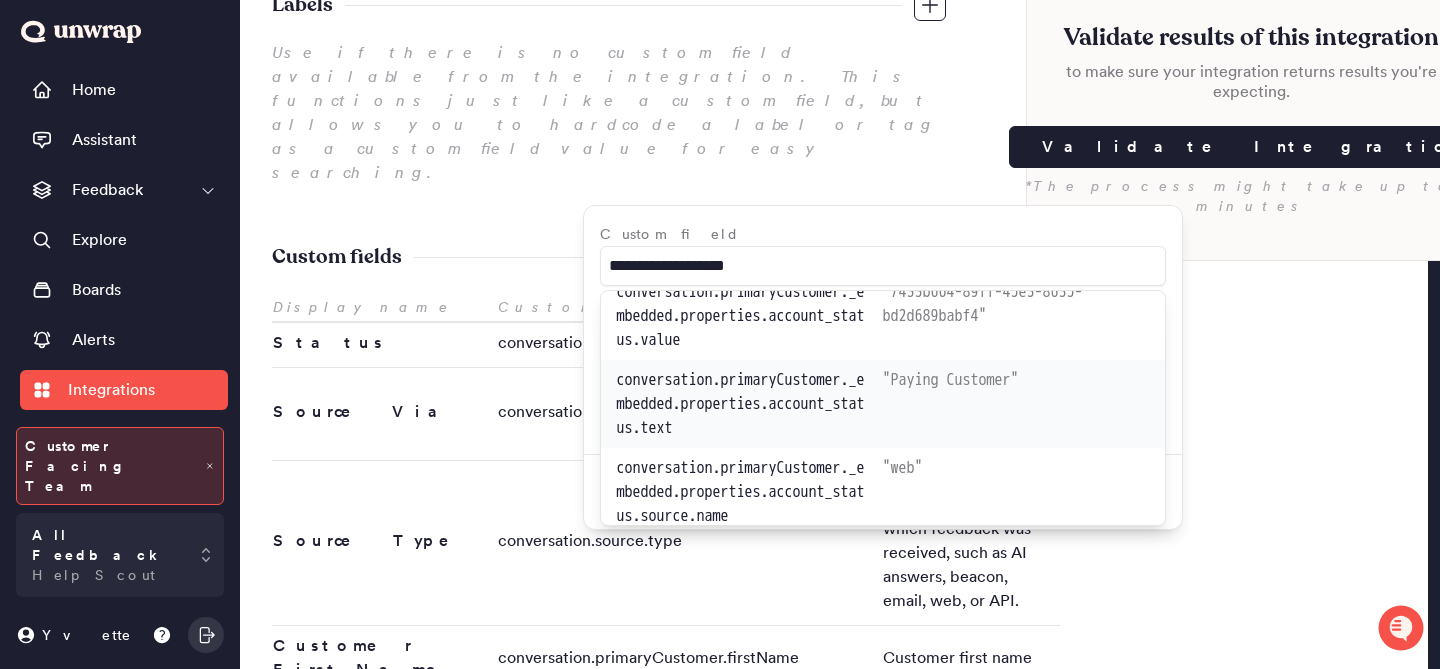click on "" Paying Customer "" at bounding box center (1016, 404) 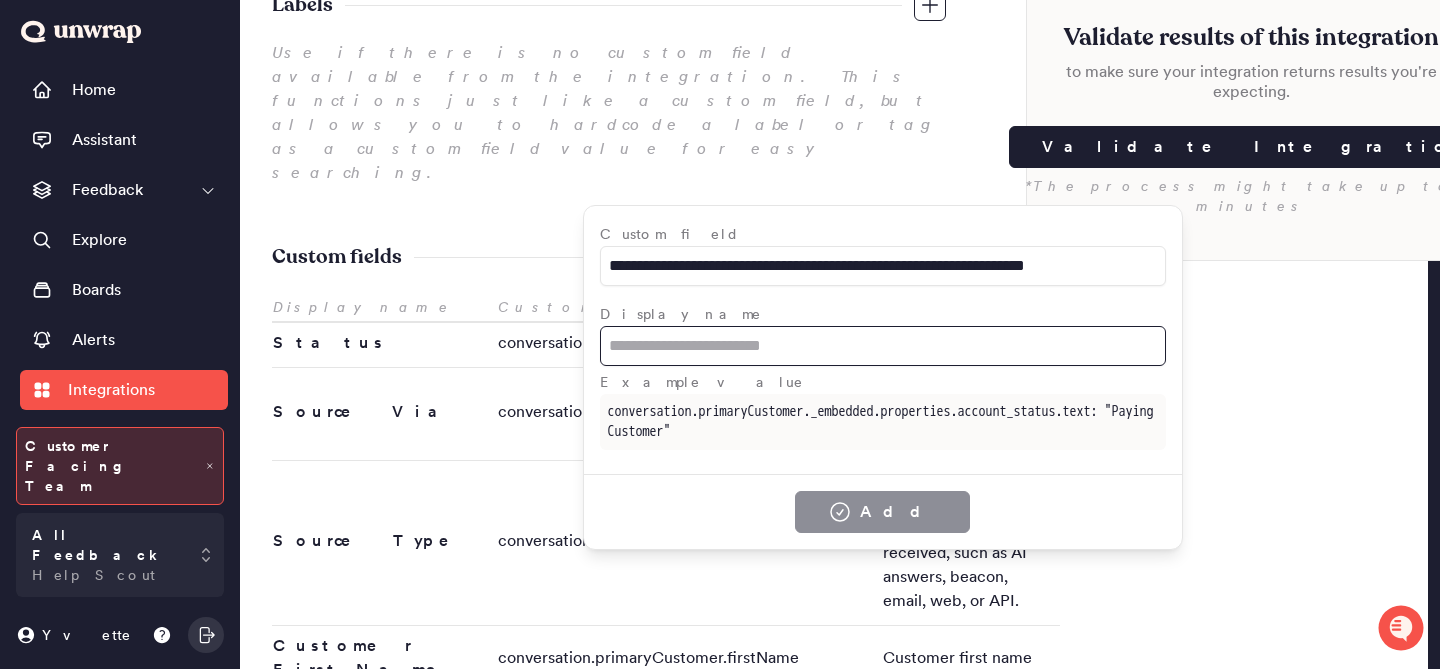 click at bounding box center (883, 346) 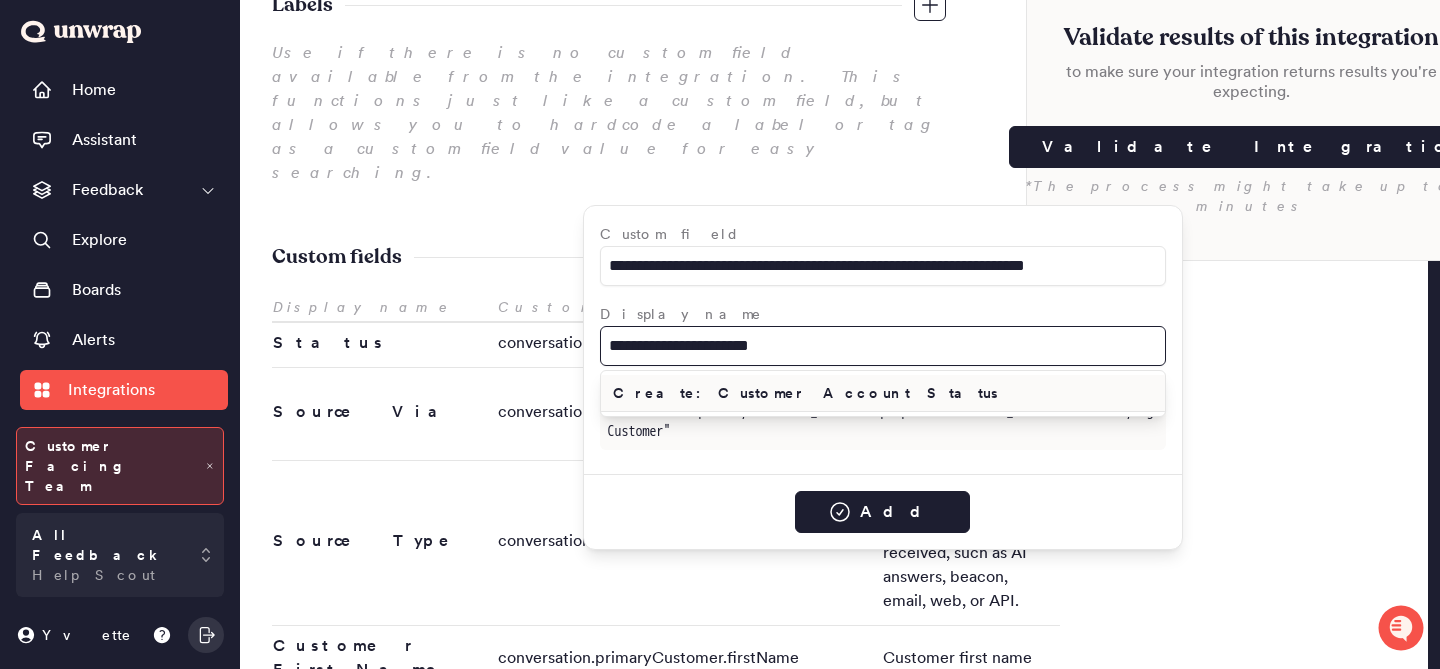 type on "**********" 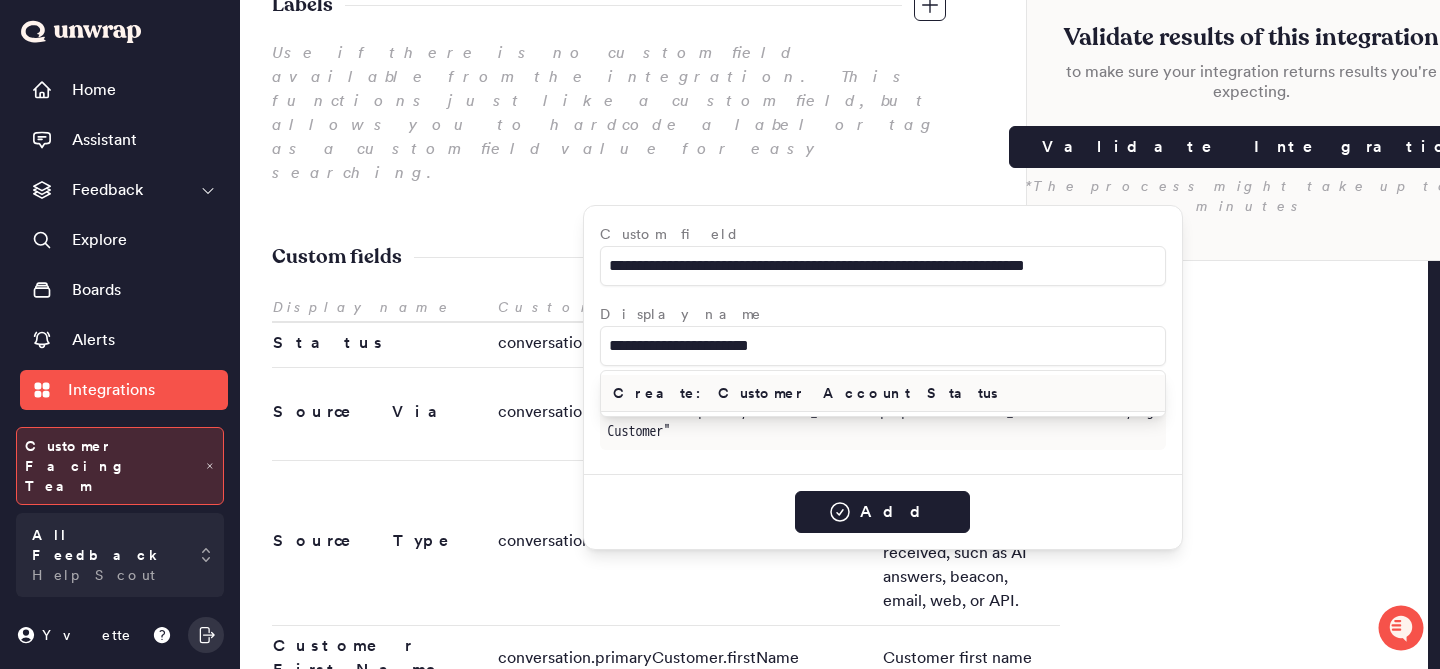 click on "Create:  Customer Account Status" at bounding box center [883, 393] 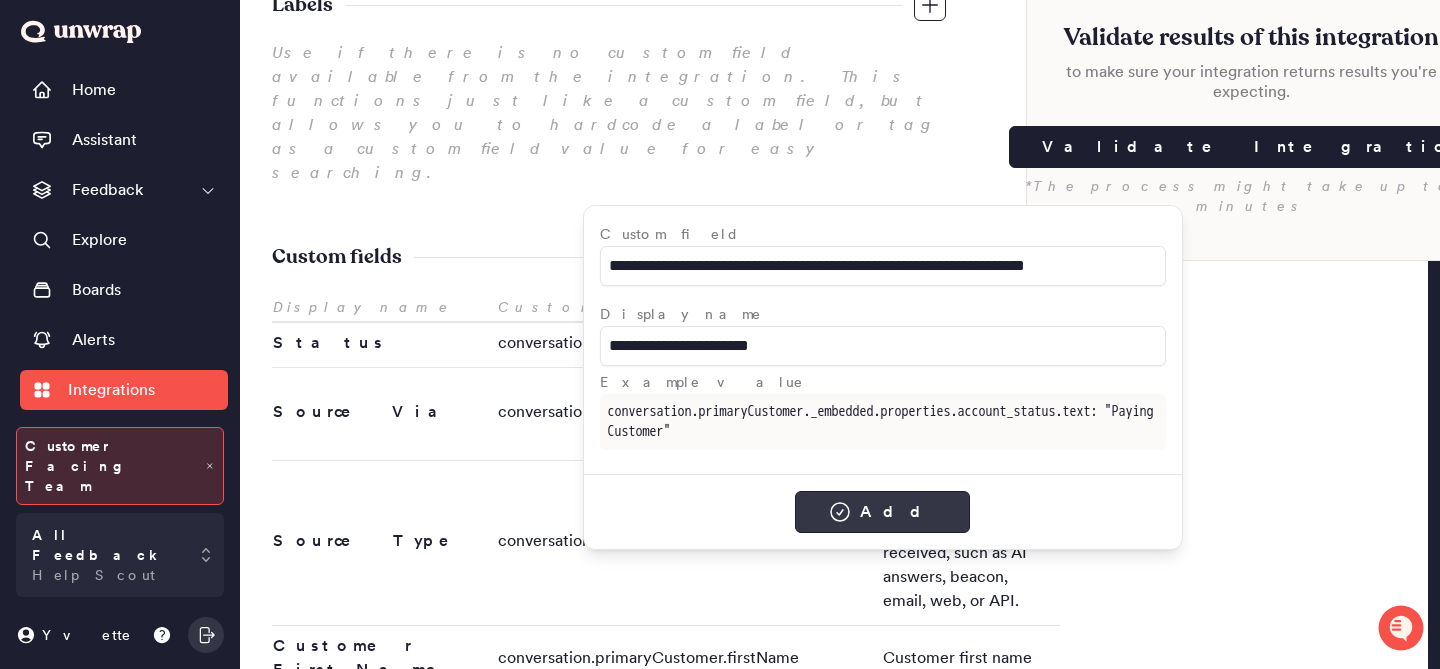 click on "Add" at bounding box center (882, 512) 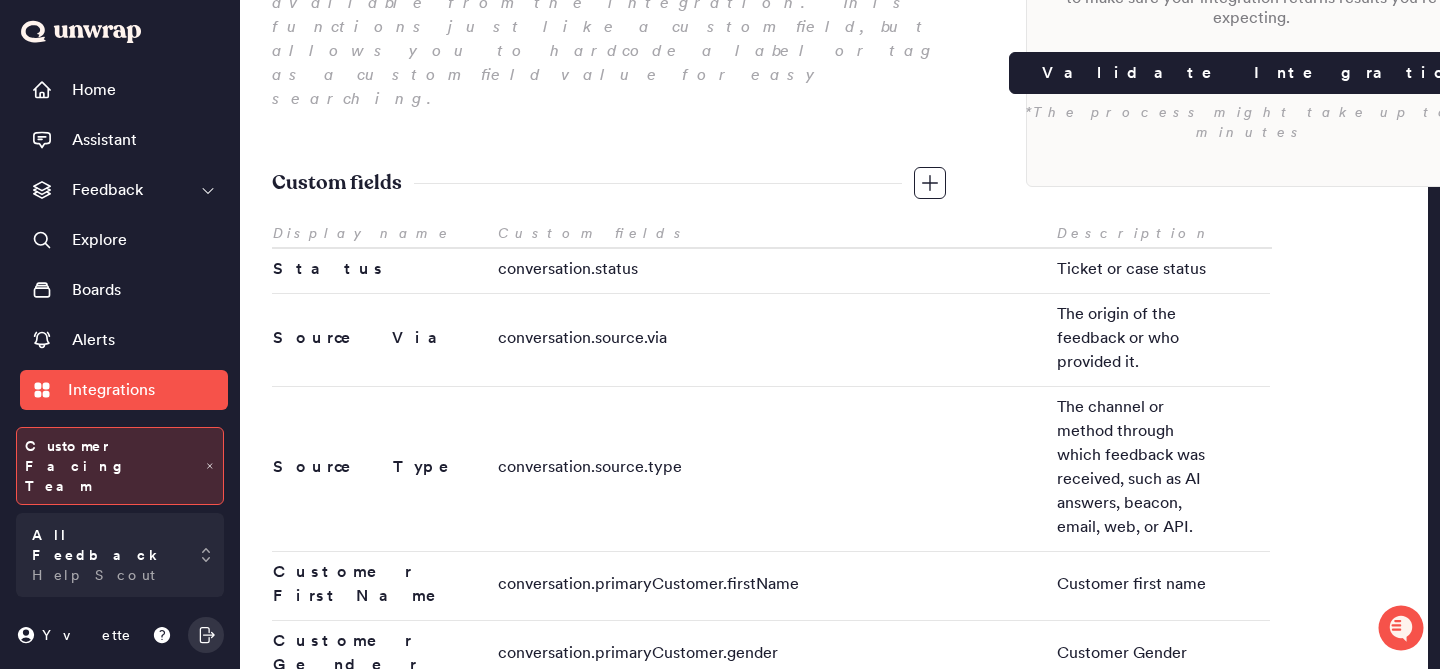 scroll, scrollTop: 0, scrollLeft: 0, axis: both 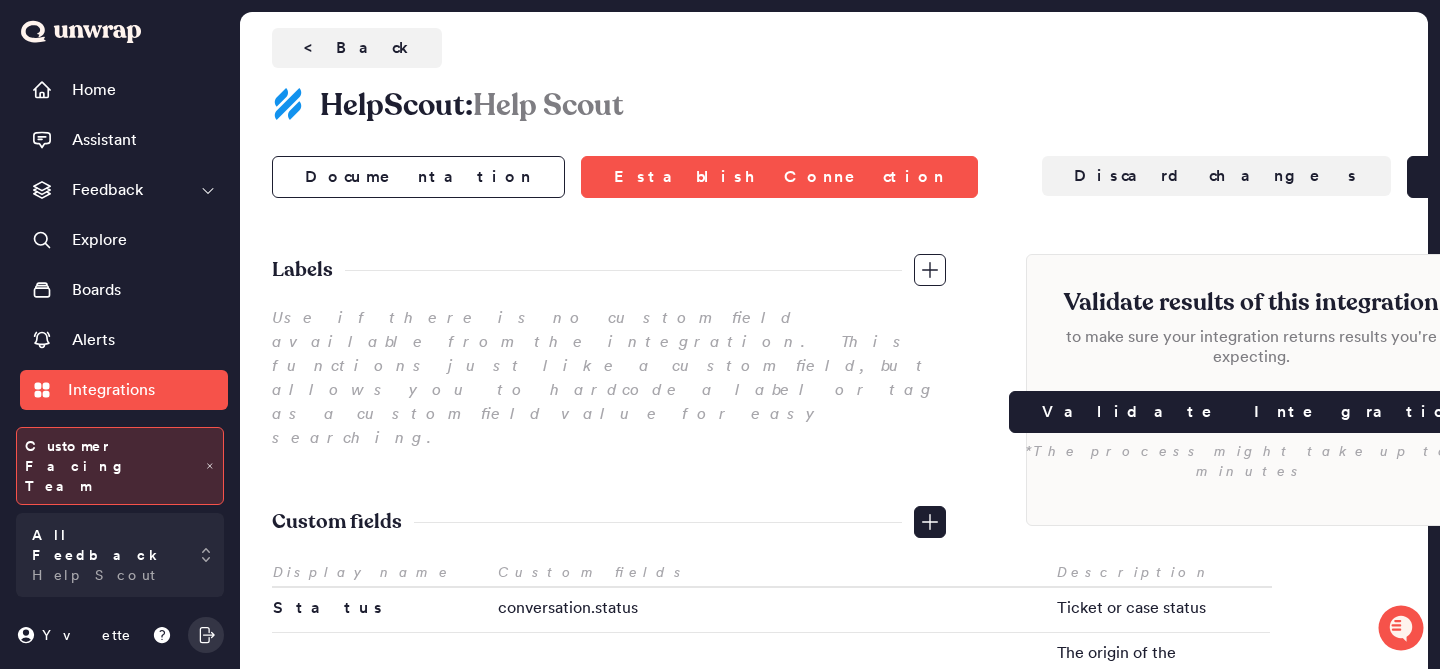 click 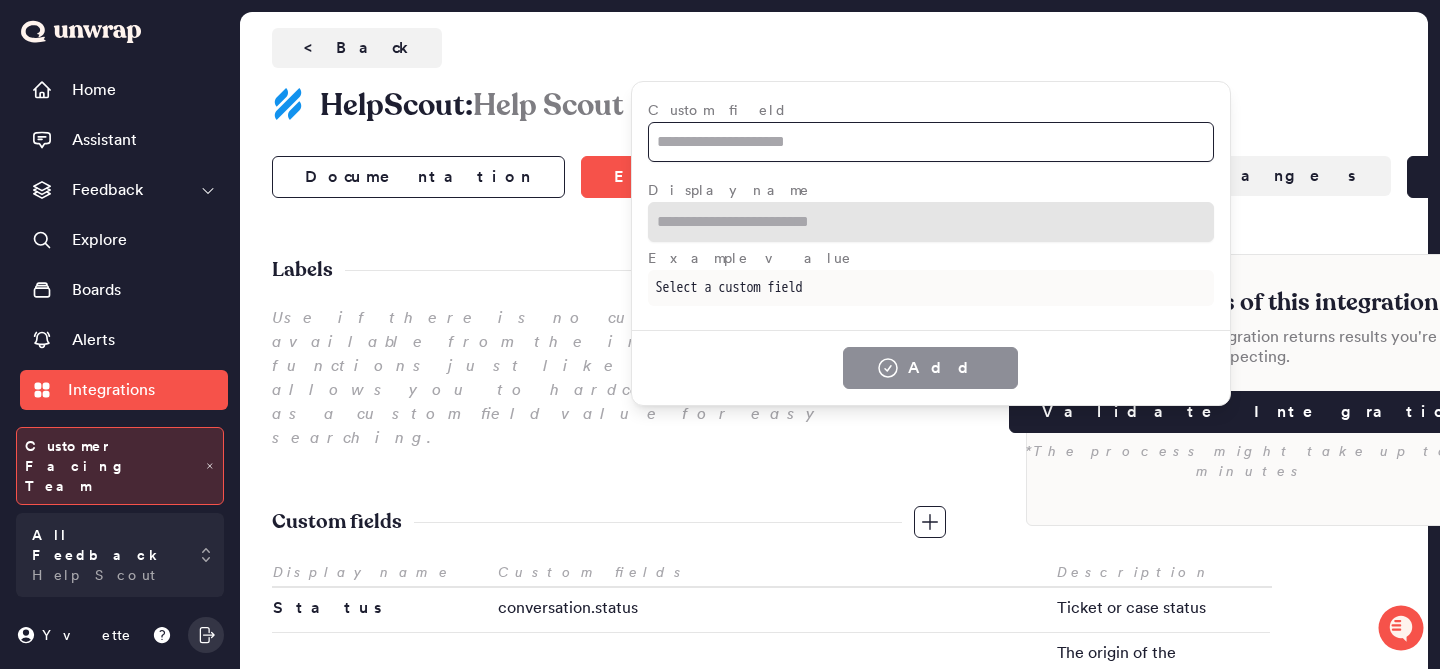 click at bounding box center (931, 142) 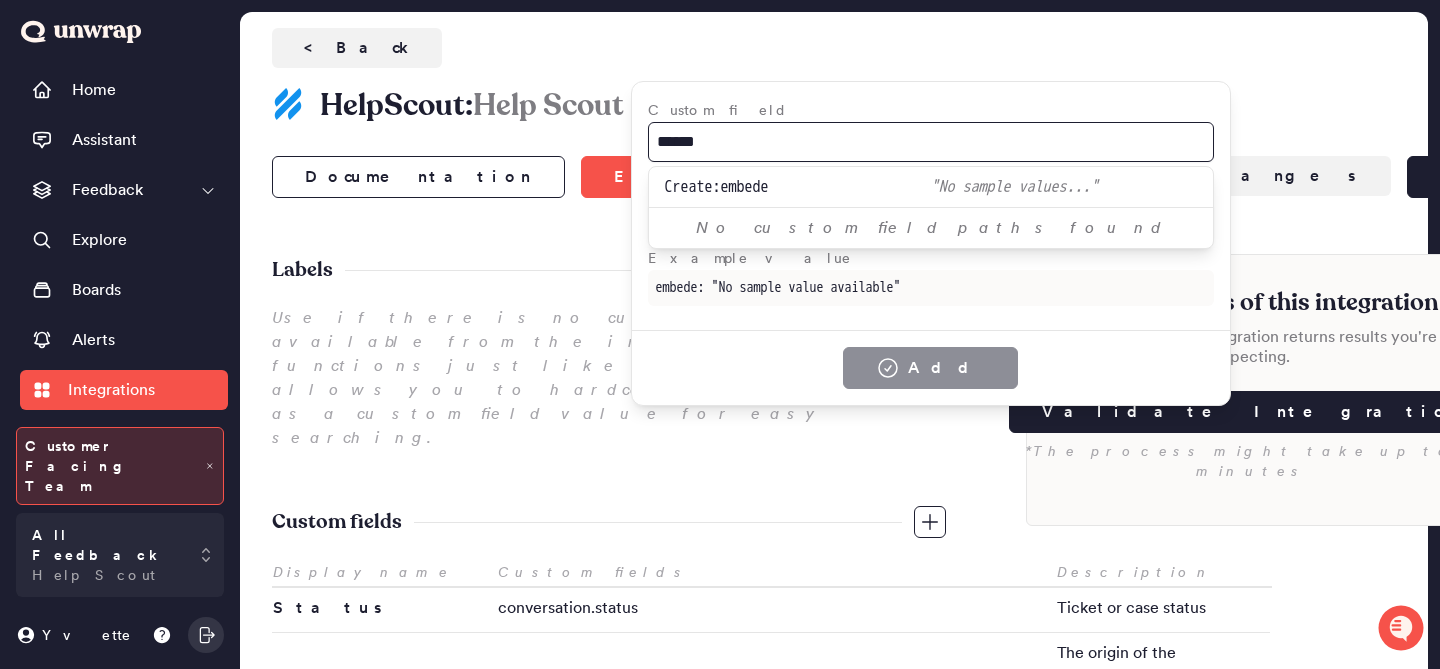 type on "*****" 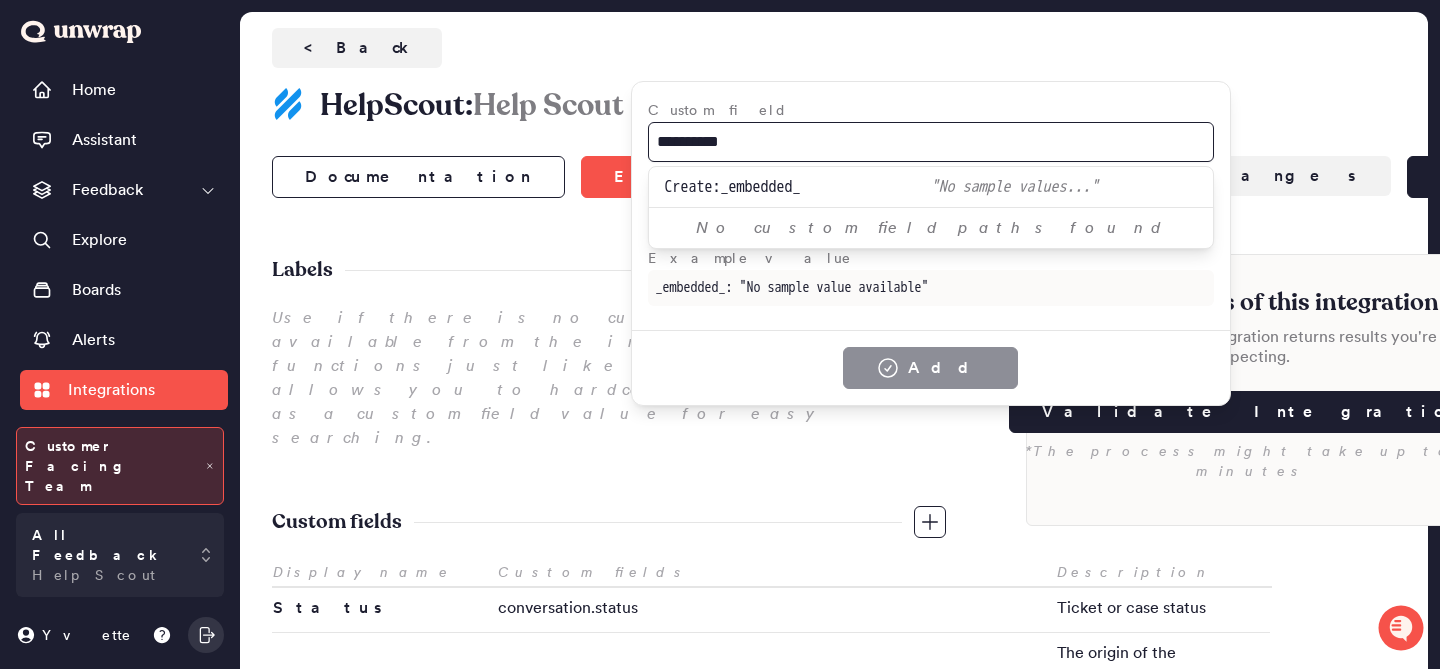 type on "**********" 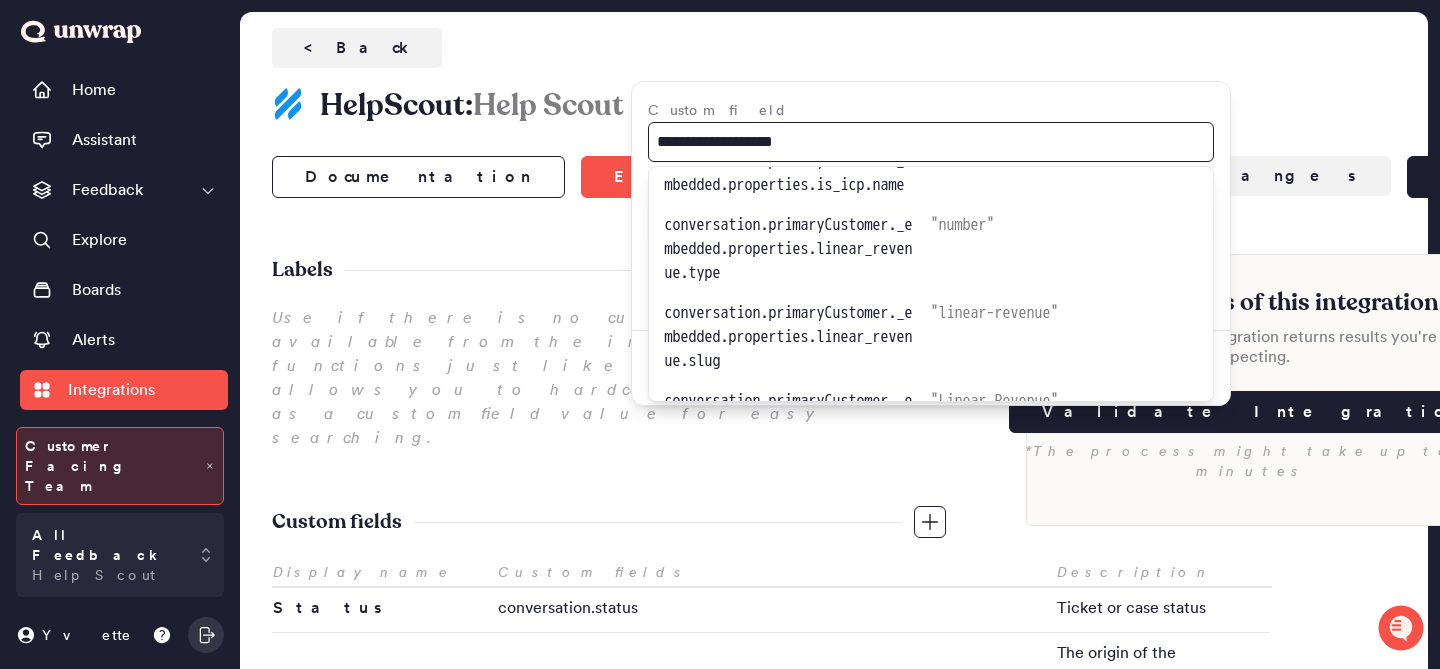 scroll, scrollTop: 8023, scrollLeft: 0, axis: vertical 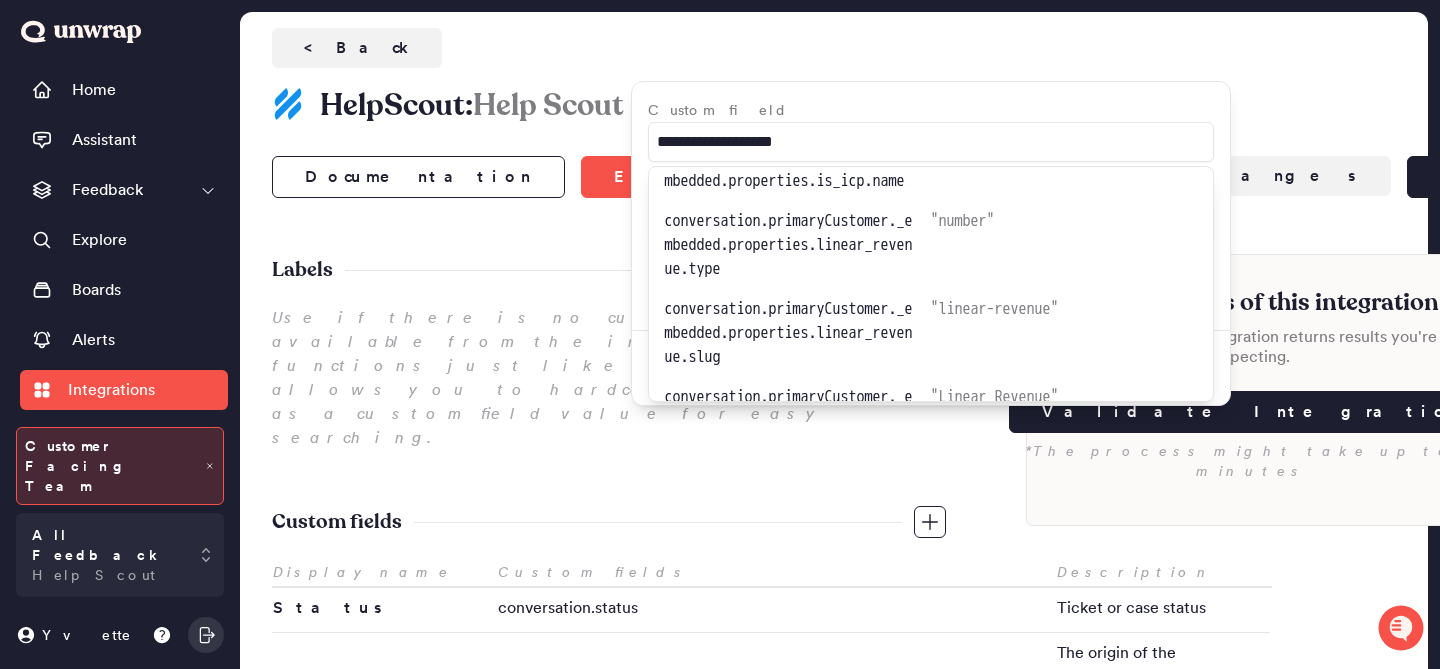 click on "" Consumer Services " ,  " Unknown " ,  " eCommerce "" at bounding box center [1064, -211] 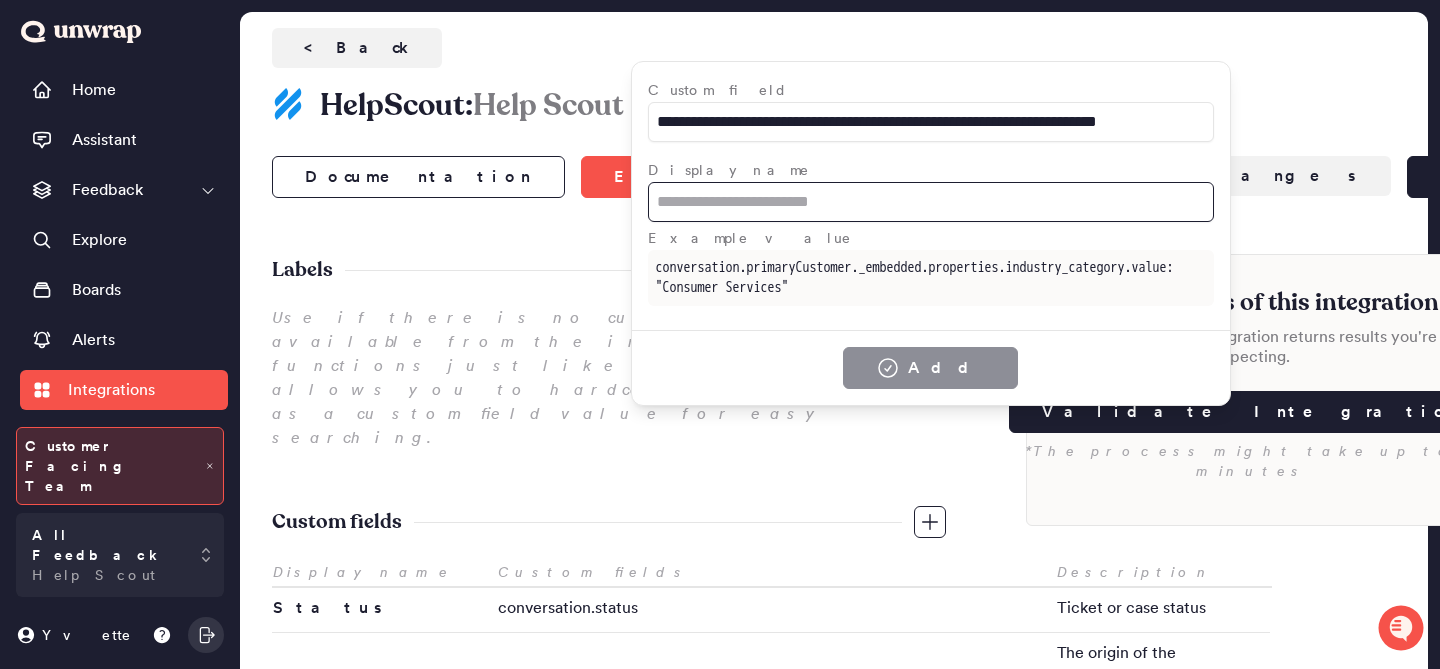 click at bounding box center [931, 202] 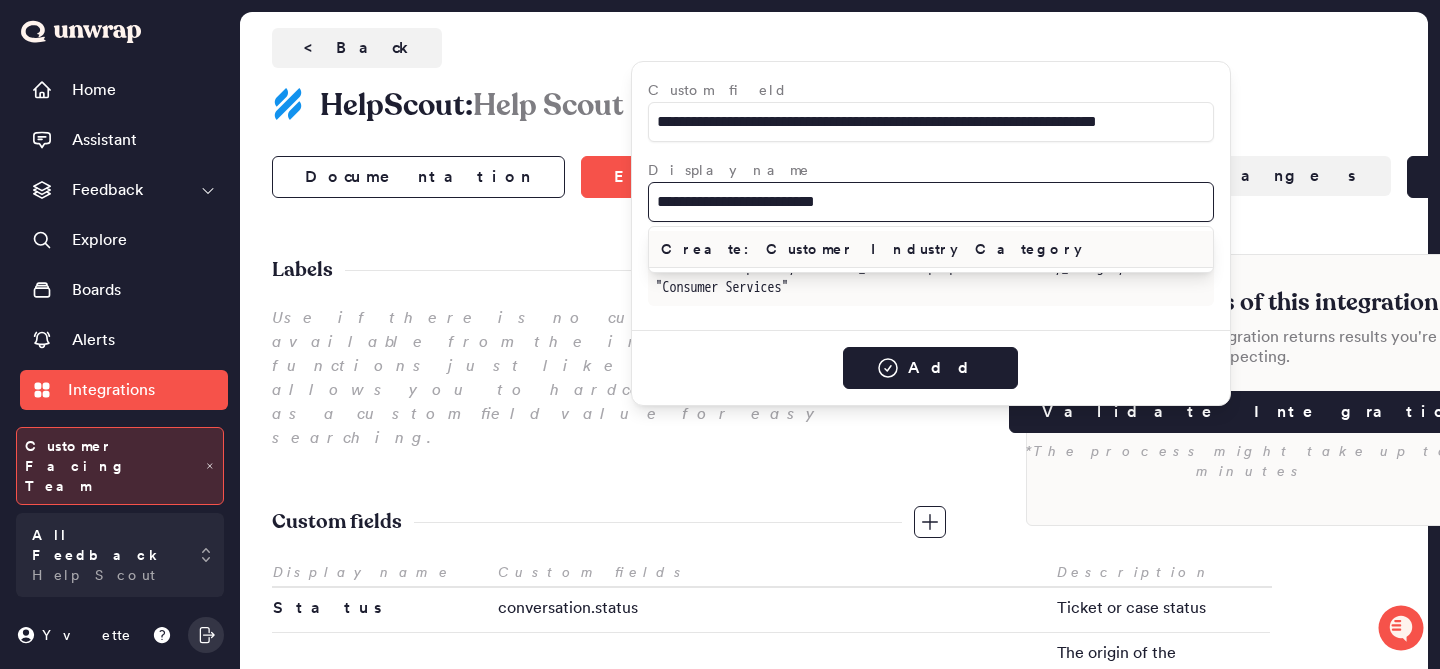 type on "**********" 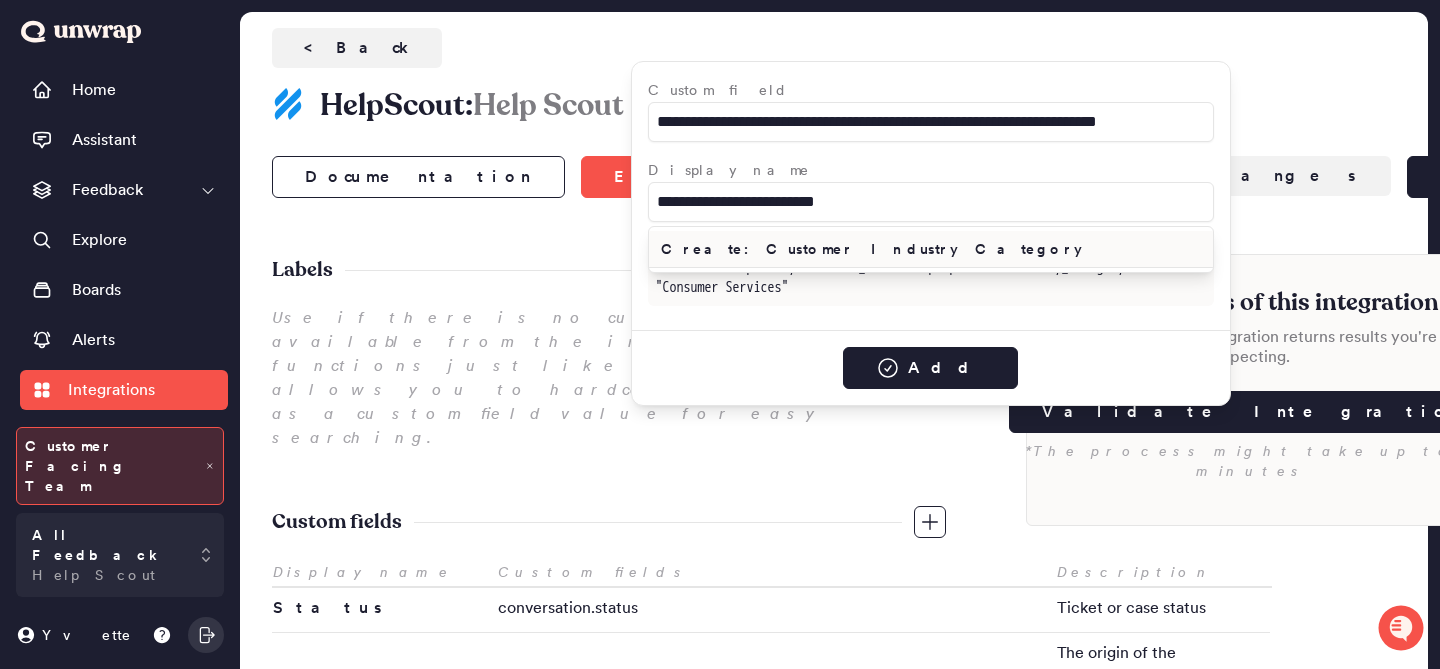 click on "Create:  Customer Industry Category" at bounding box center [931, 249] 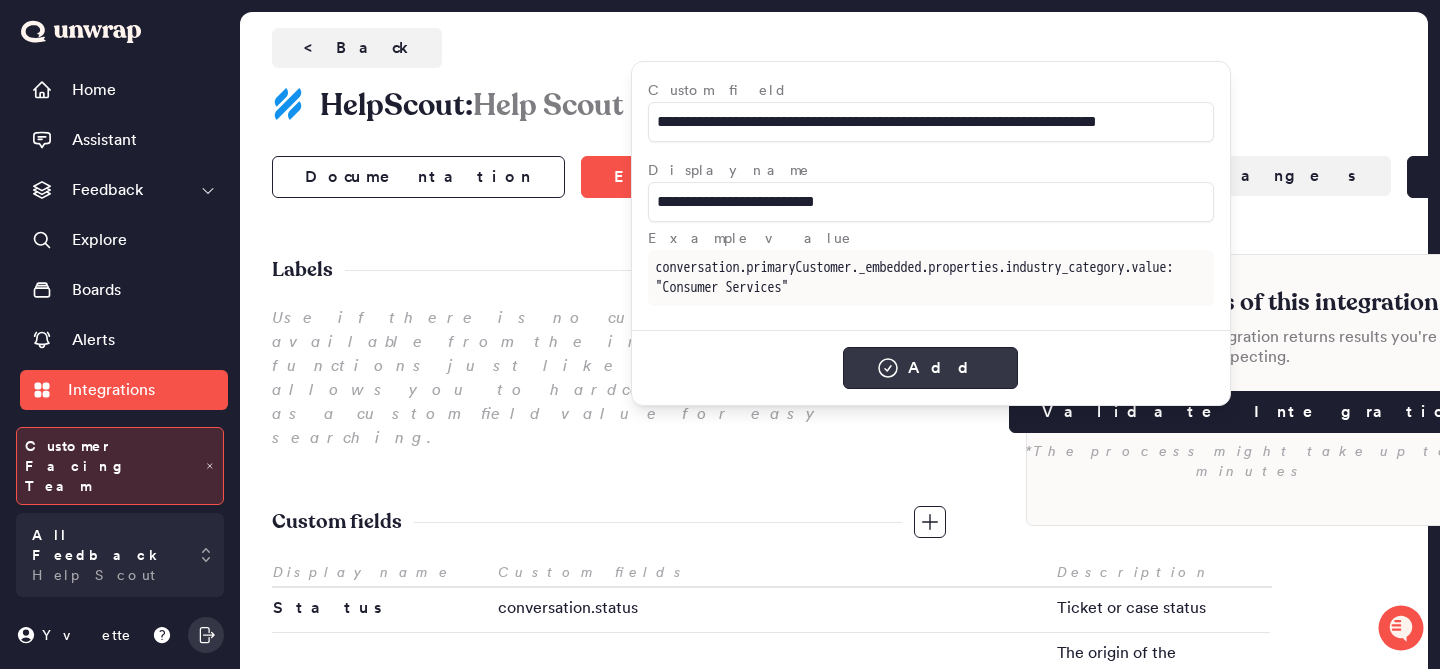 click on "Add" at bounding box center (930, 368) 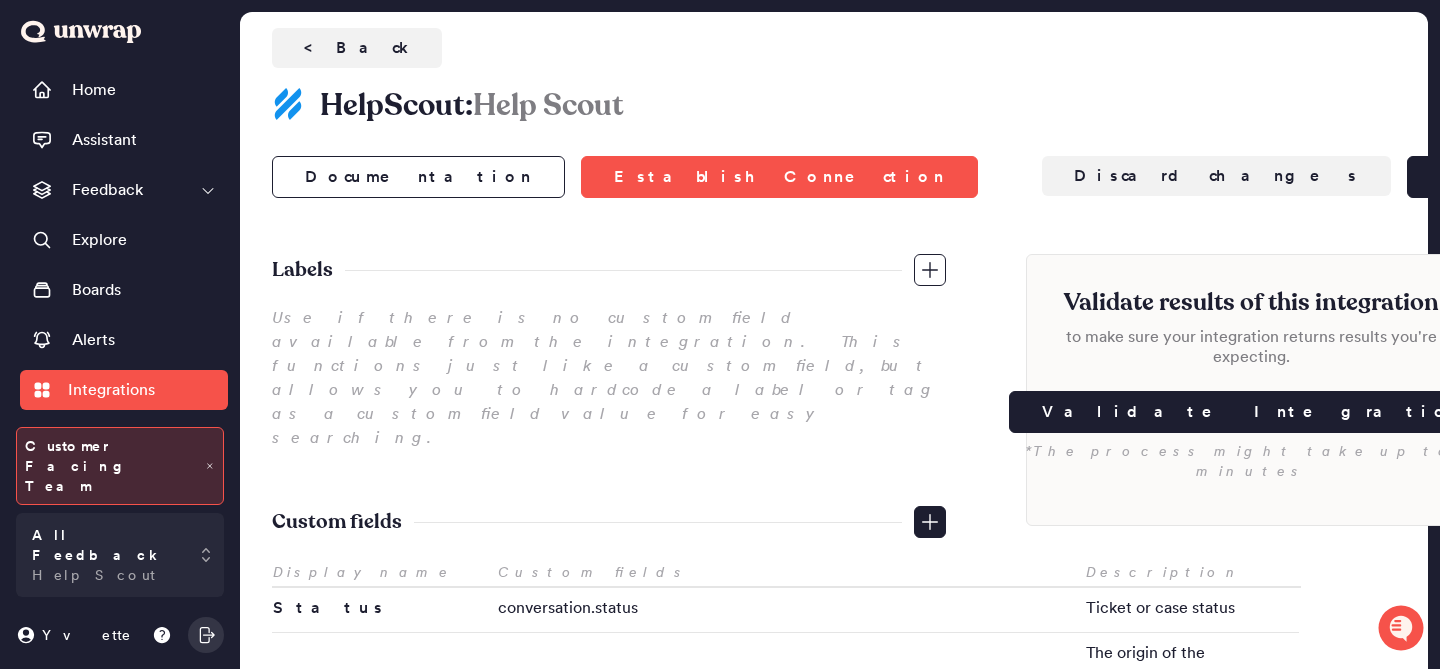 click 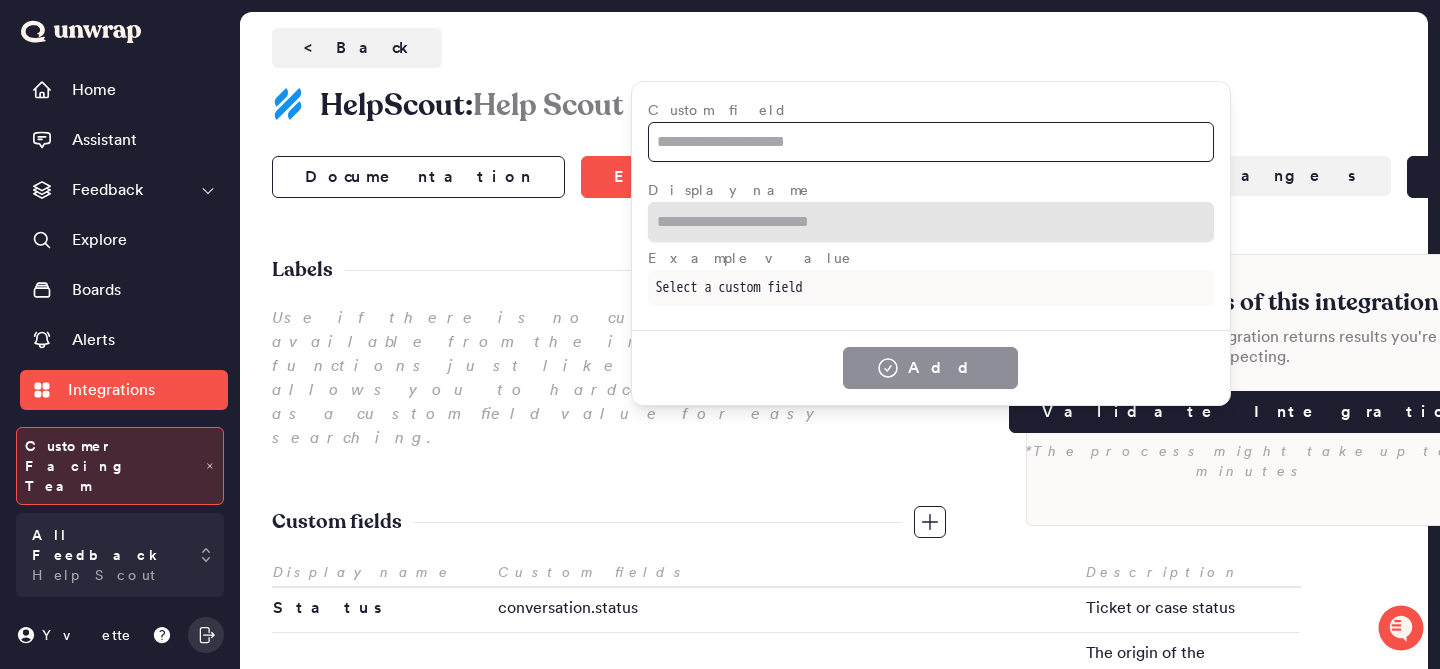 click at bounding box center (931, 142) 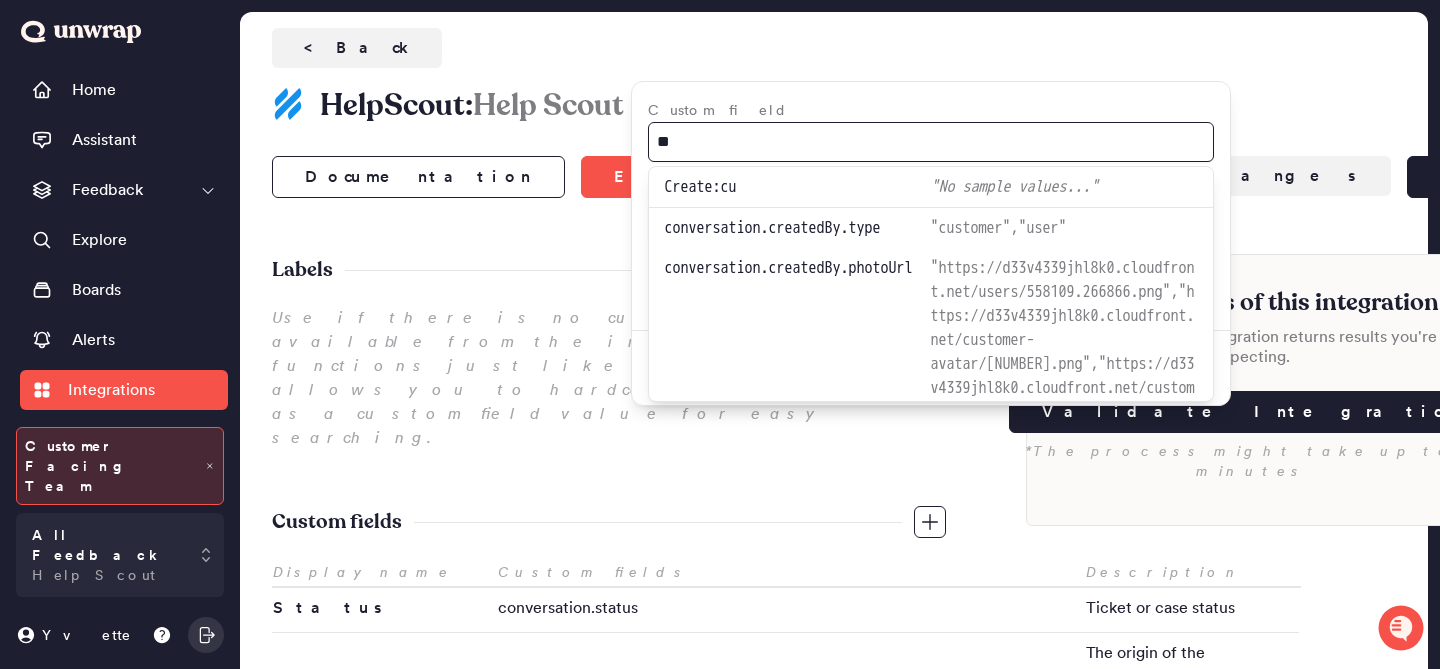 type on "*" 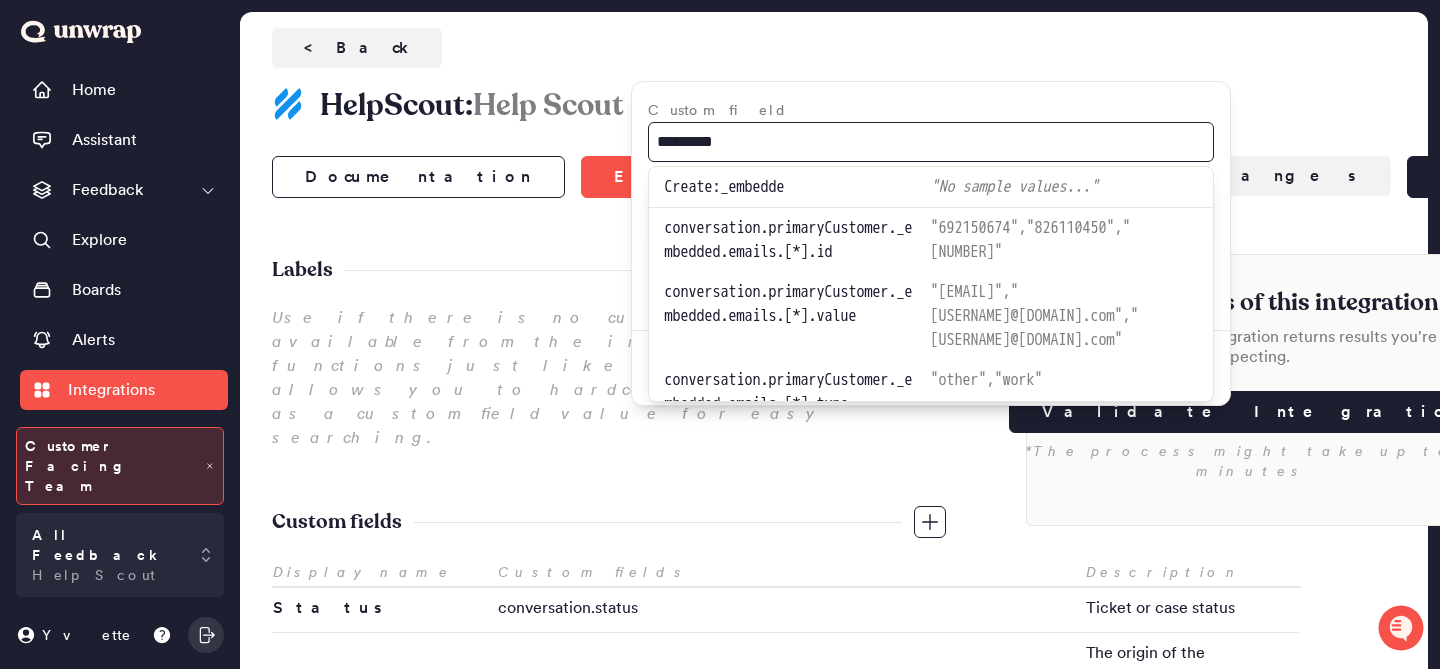 type on "**********" 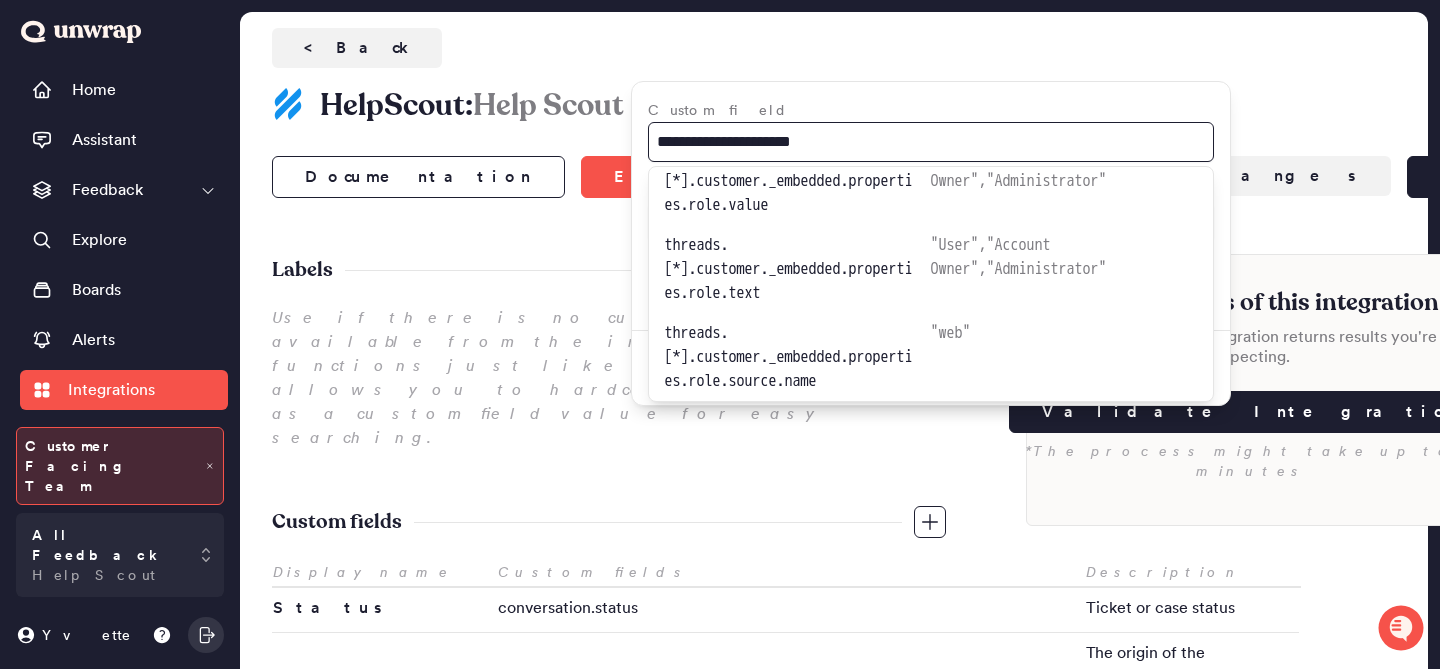 scroll, scrollTop: 887, scrollLeft: 0, axis: vertical 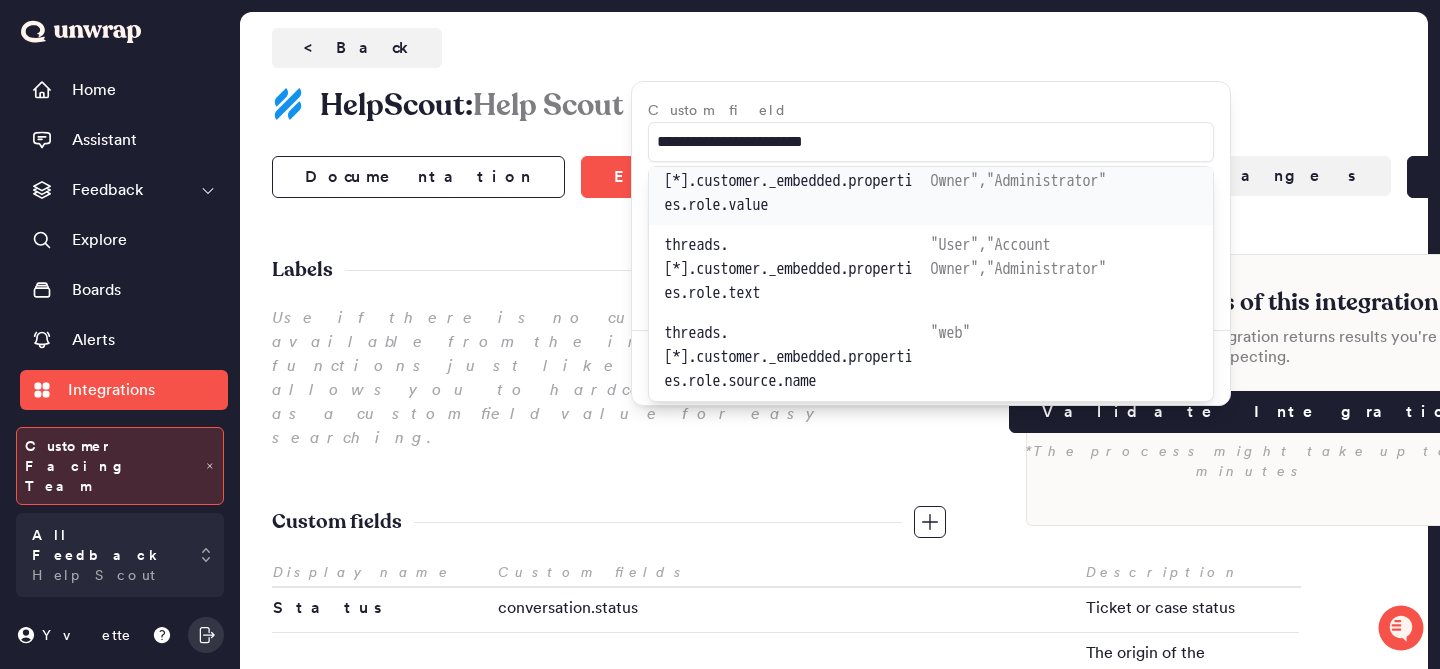 click on "threads.[*].customer._embedded.properties.role.value " User " ,  " Account Owner " ,  " Administrator "" at bounding box center [931, 181] 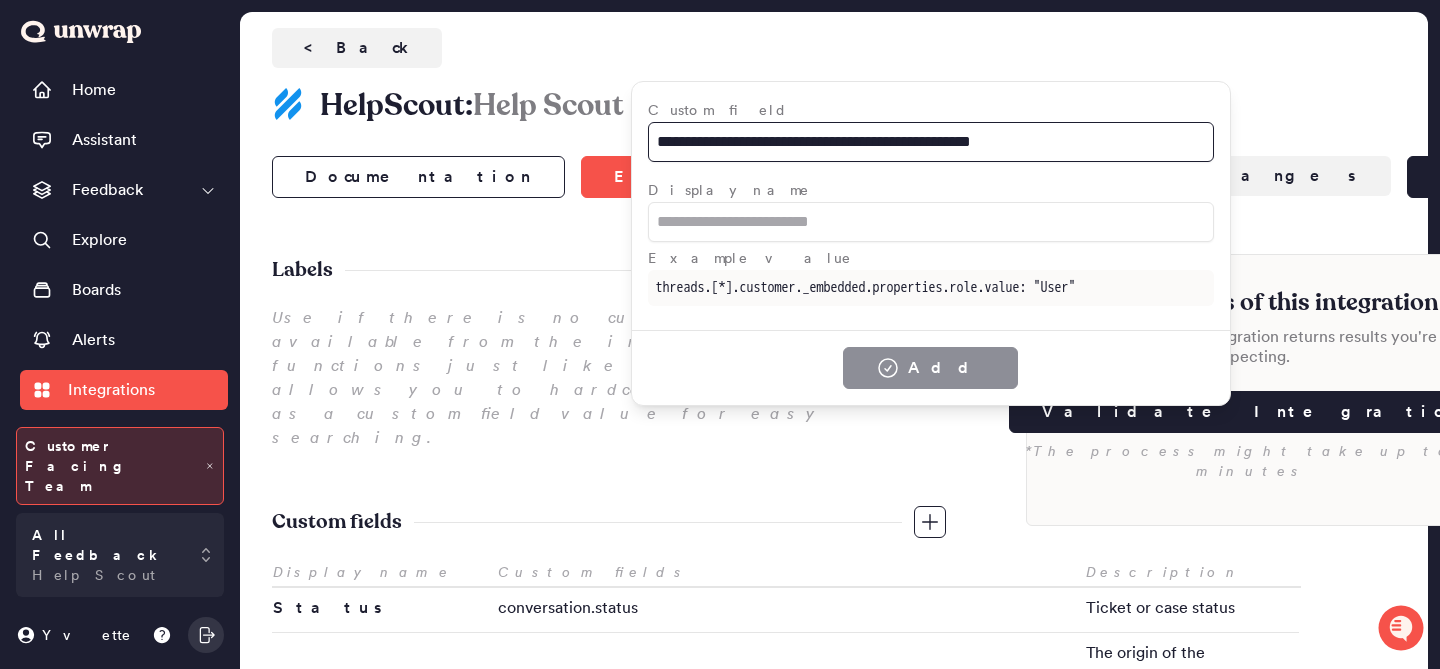 click on "**********" at bounding box center (931, 142) 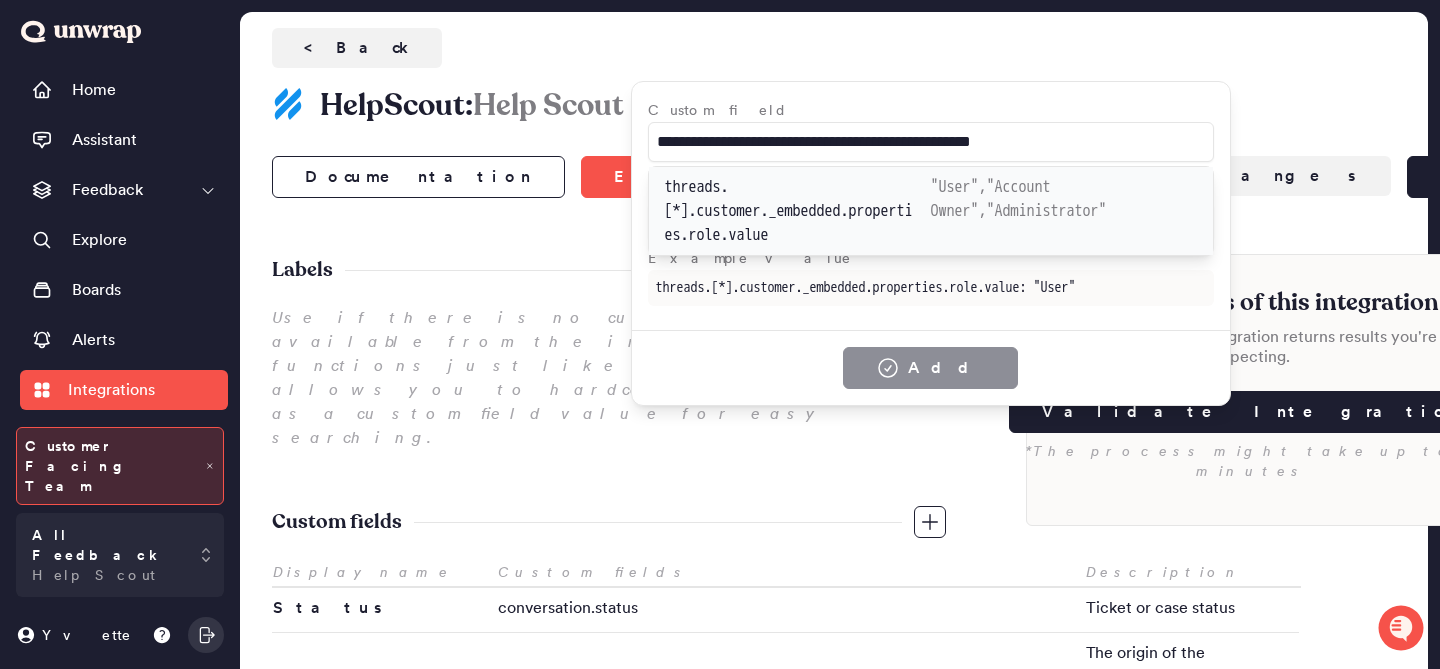 click on "" [ROLE] "" at bounding box center (1047, 211) 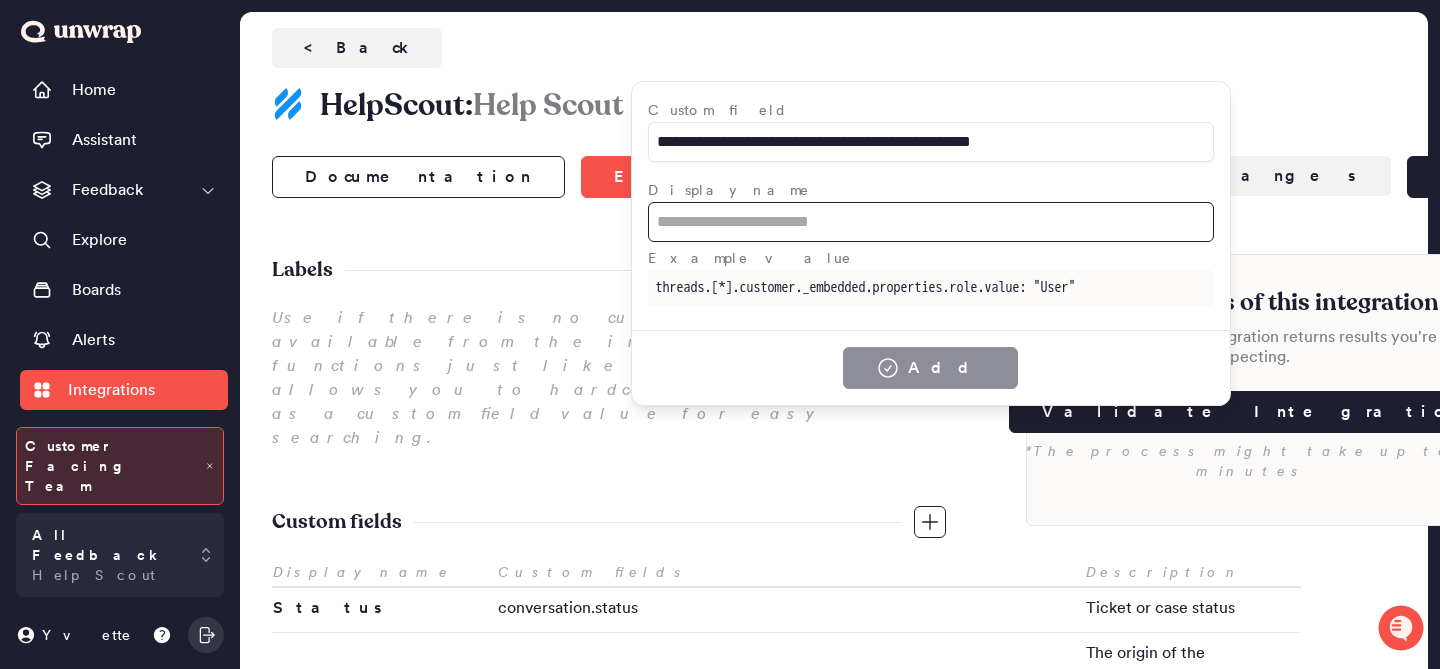 click at bounding box center [931, 222] 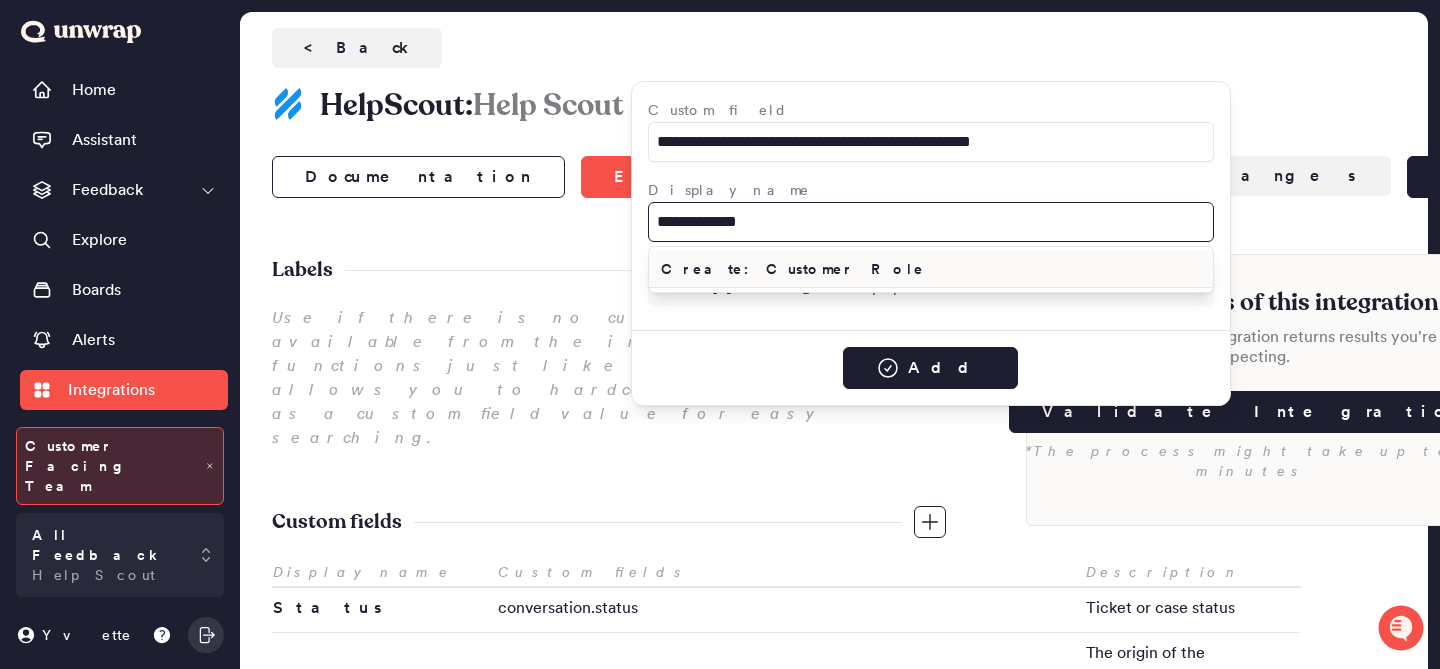 type on "**********" 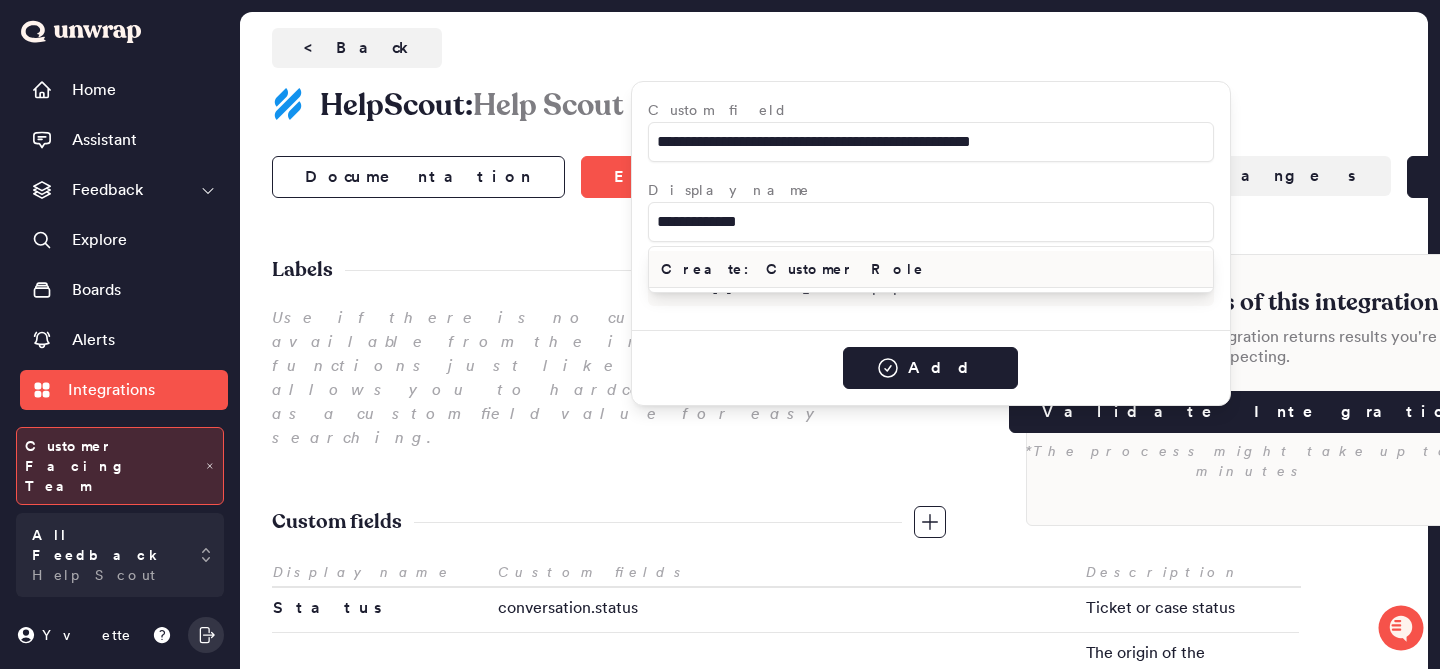 click on "Create:  Customer Role" at bounding box center [931, 269] 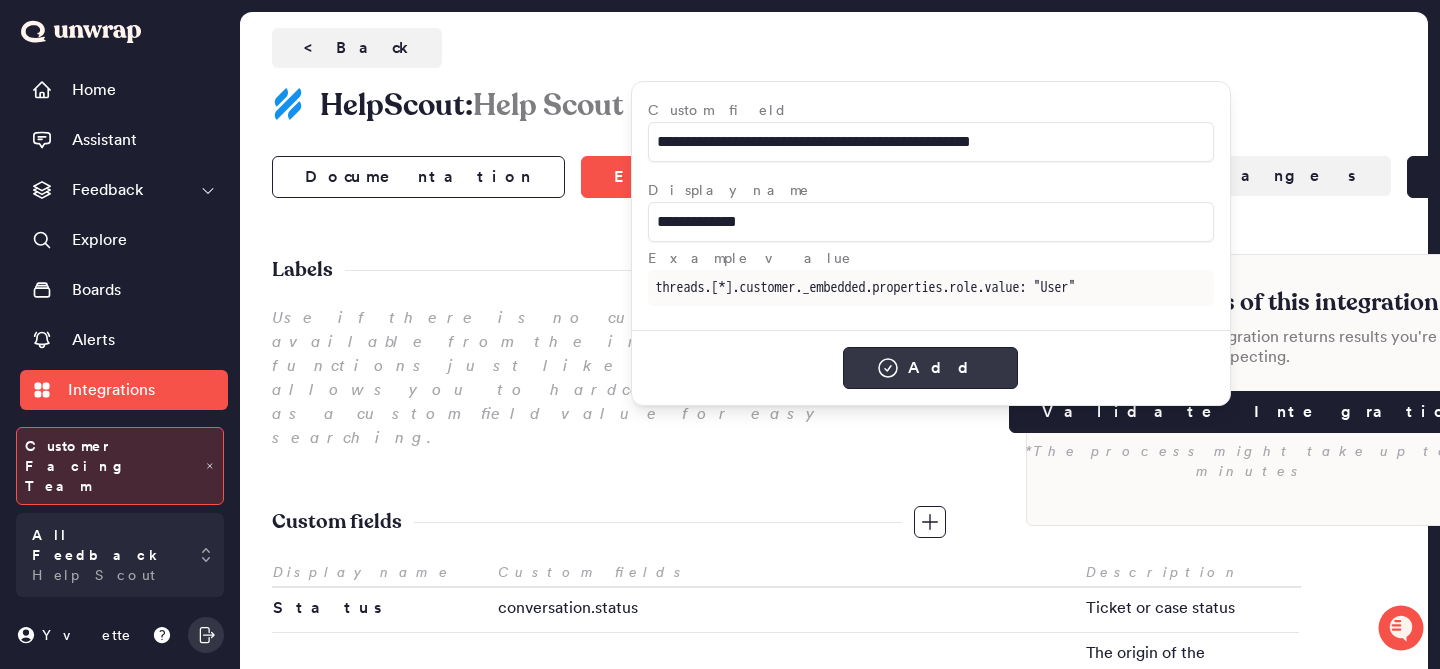 click on "Add" at bounding box center (930, 368) 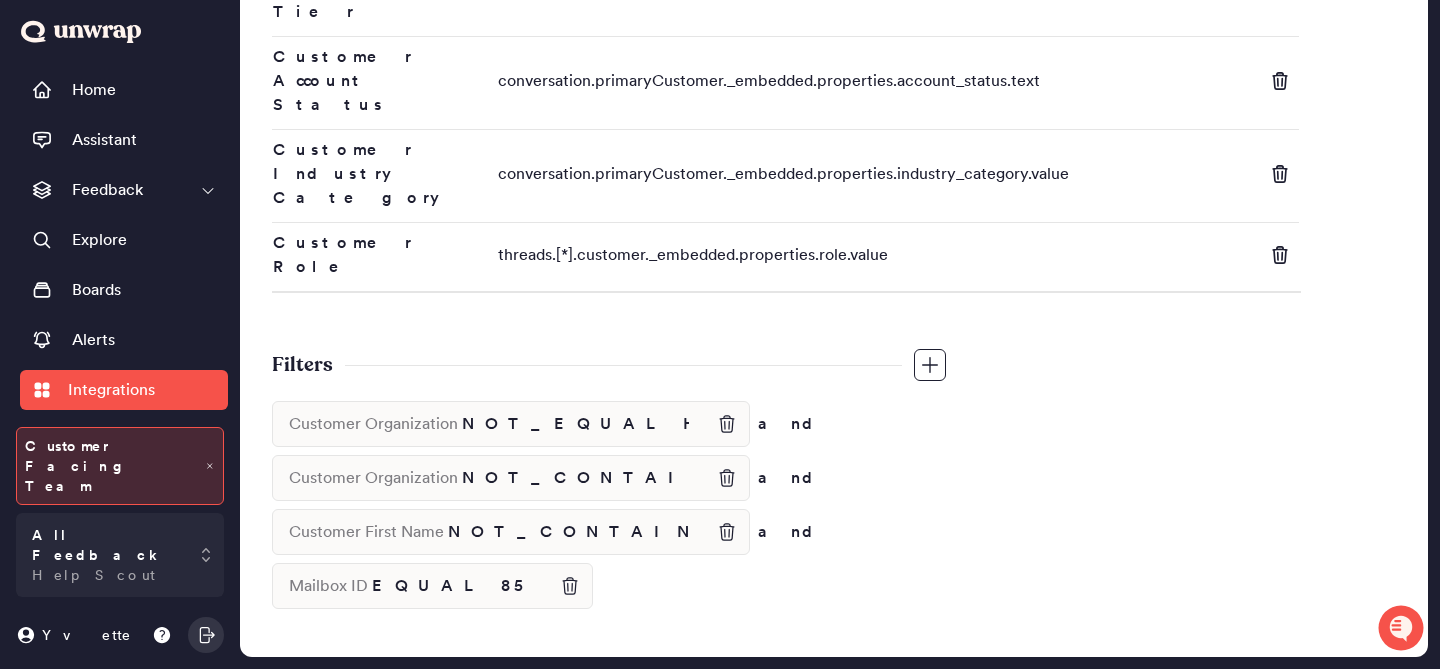 scroll, scrollTop: 1895, scrollLeft: 0, axis: vertical 